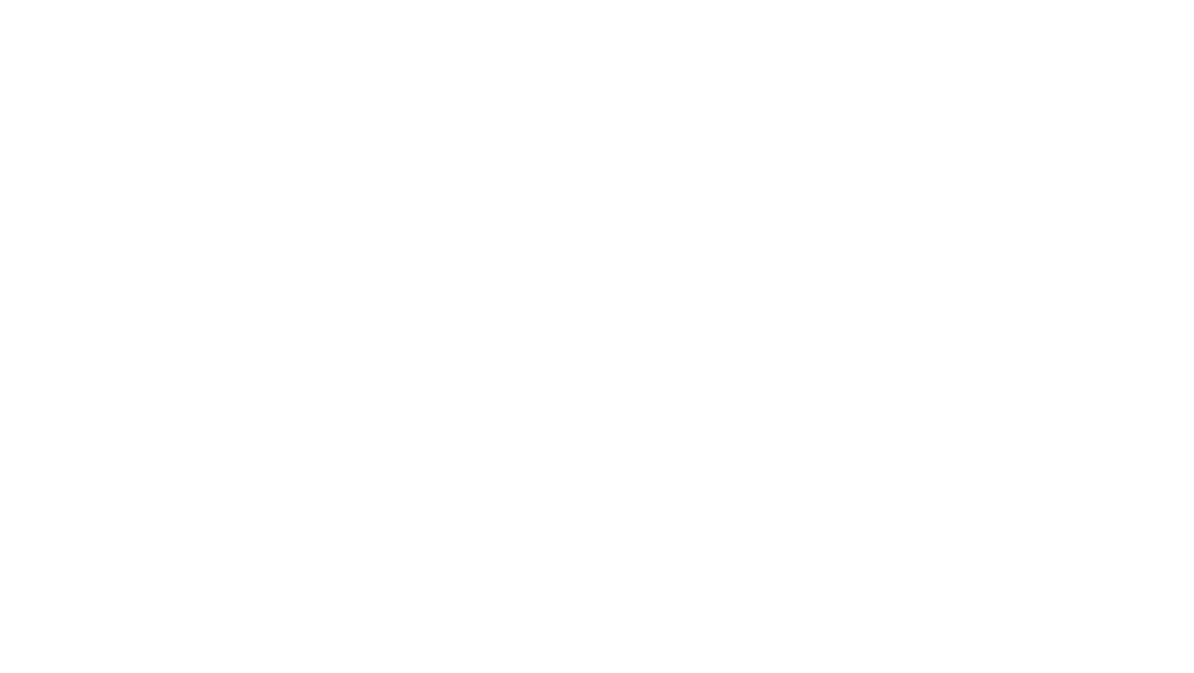 scroll, scrollTop: 0, scrollLeft: 0, axis: both 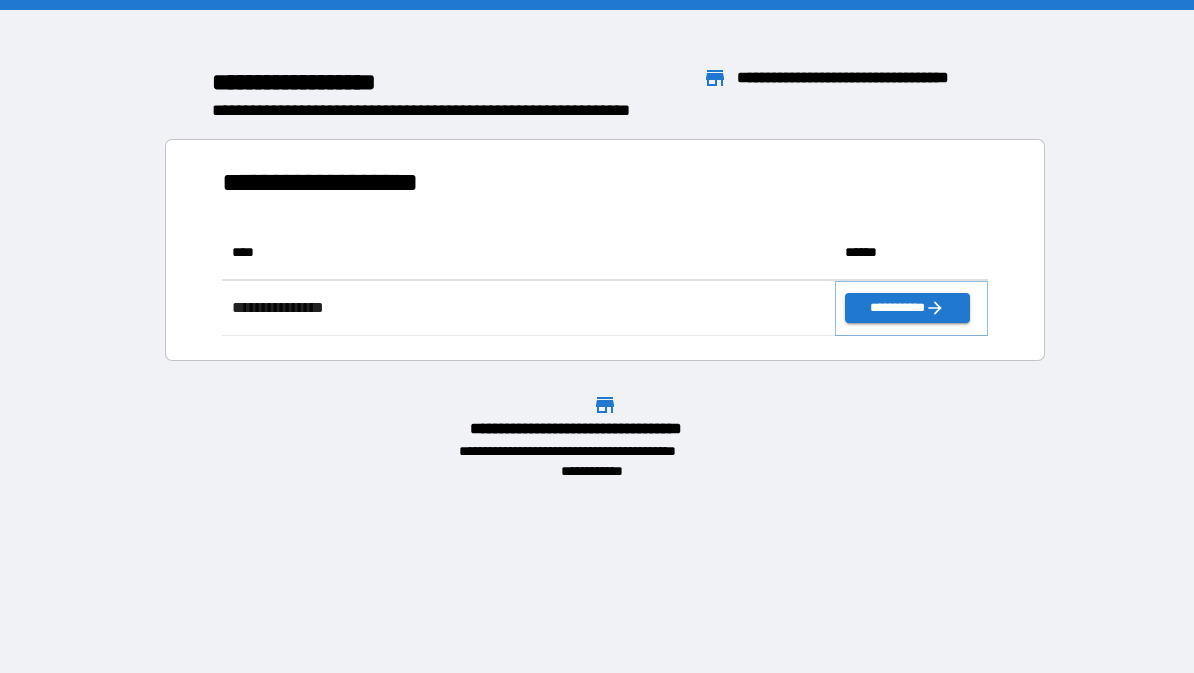 click on "**********" at bounding box center (907, 308) 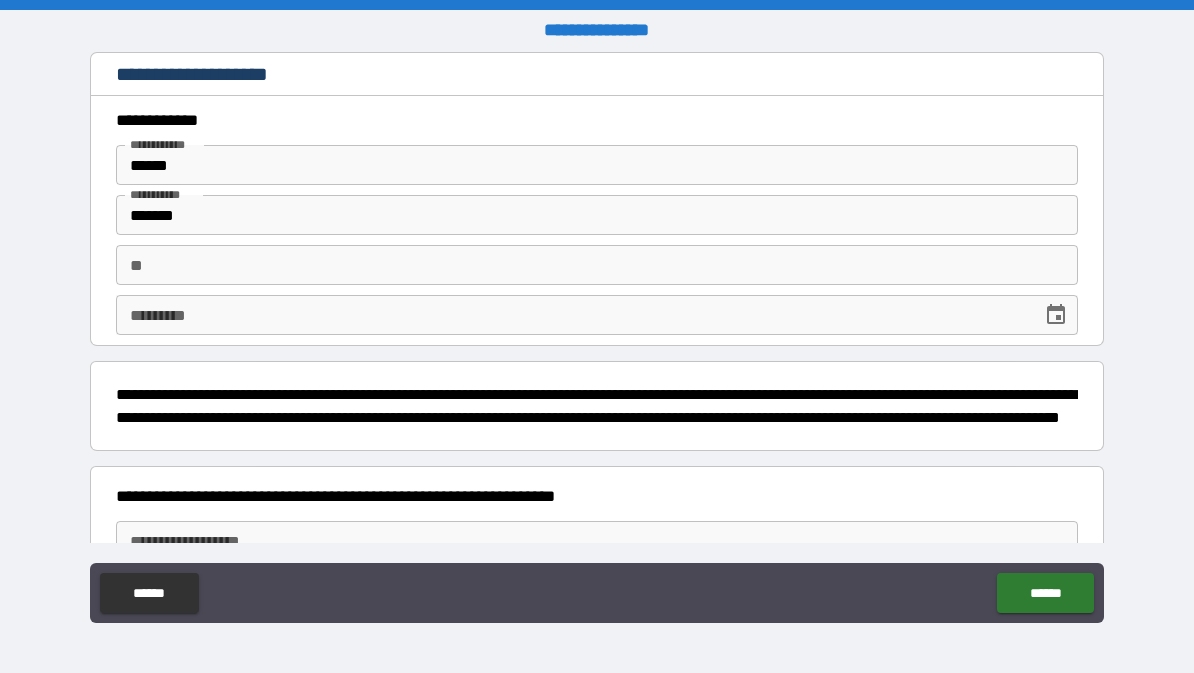 click on "*********" at bounding box center [572, 315] 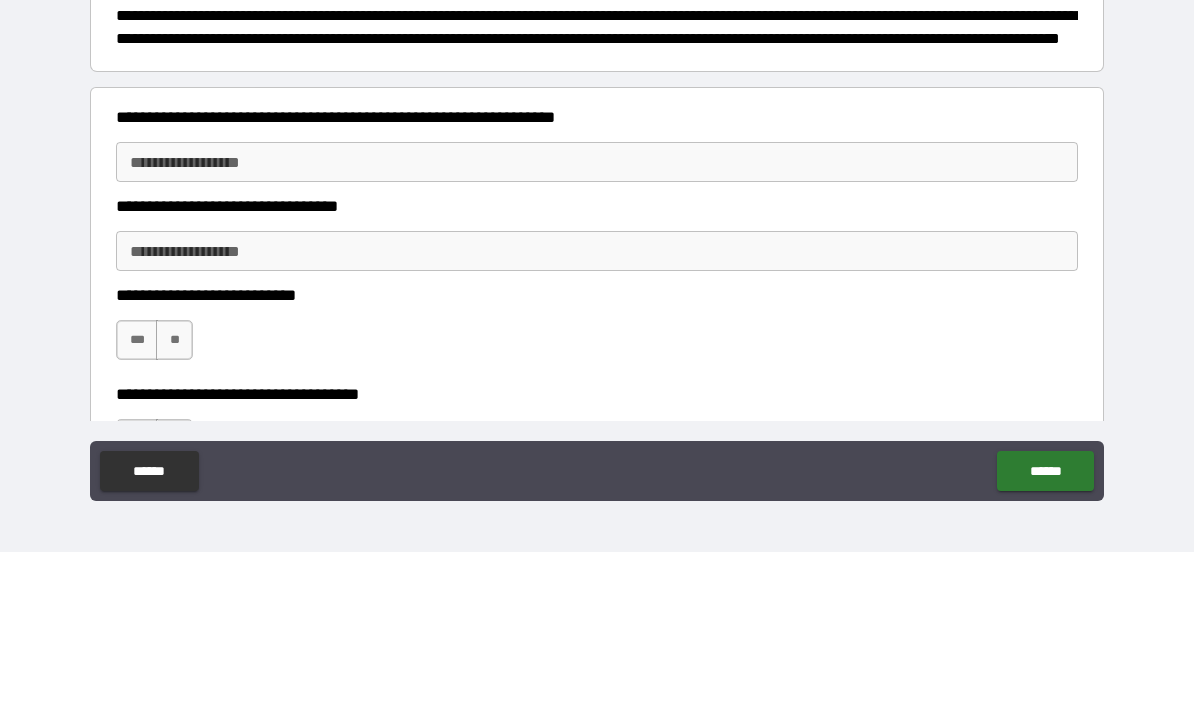 scroll, scrollTop: 229, scrollLeft: 0, axis: vertical 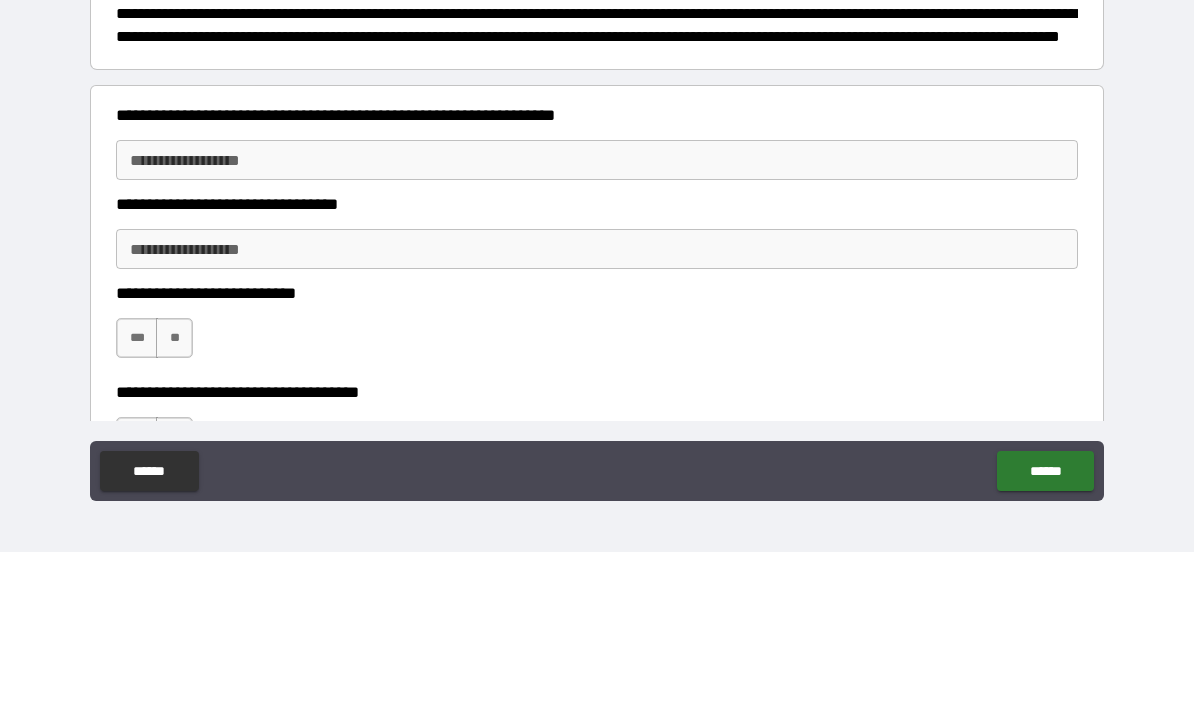 type on "**********" 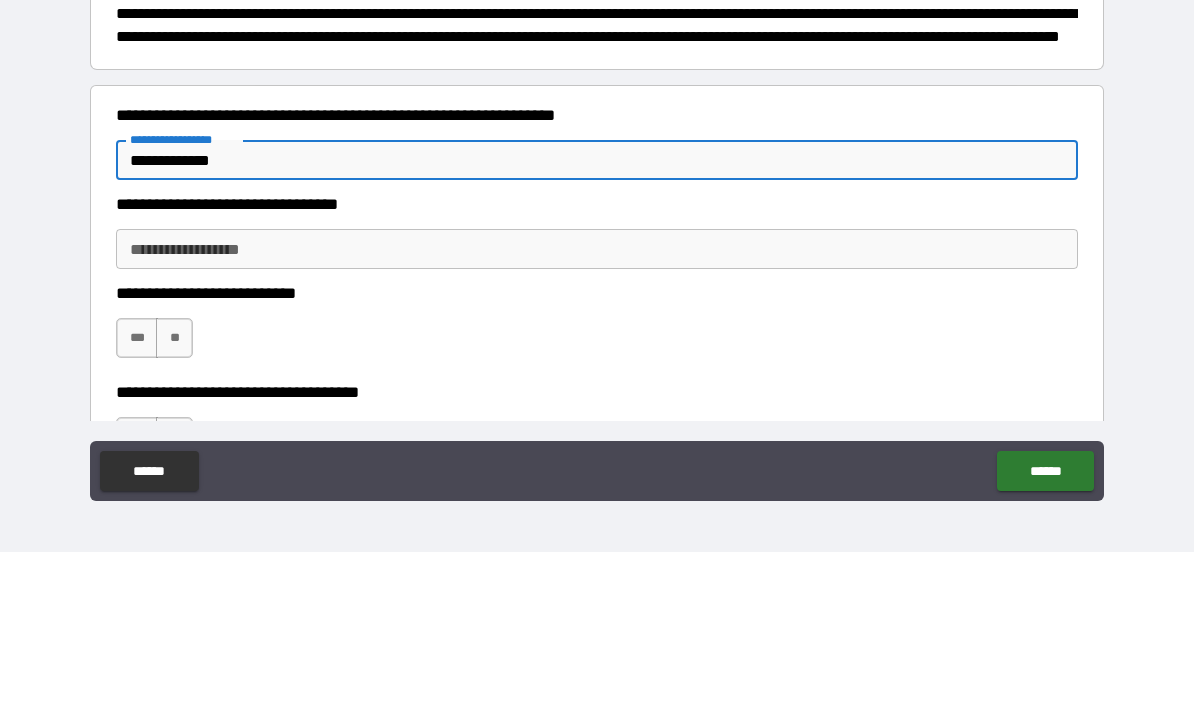 click on "**********" at bounding box center (597, 401) 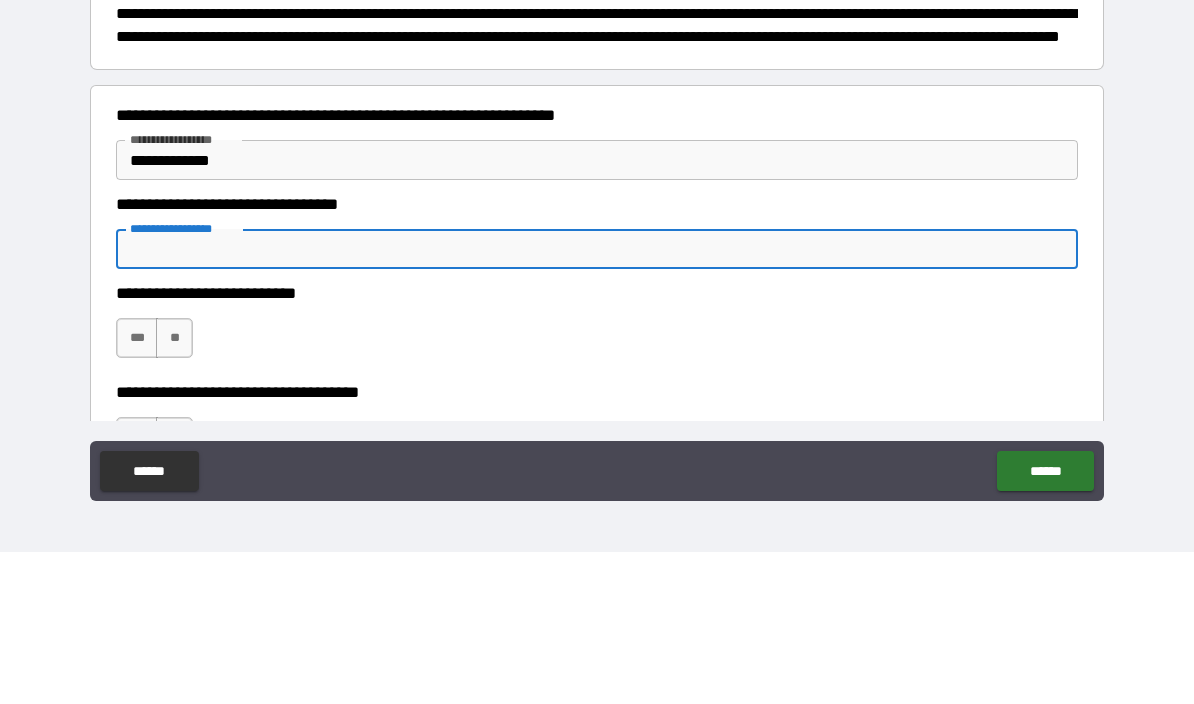 click on "**********" at bounding box center [183, 291] 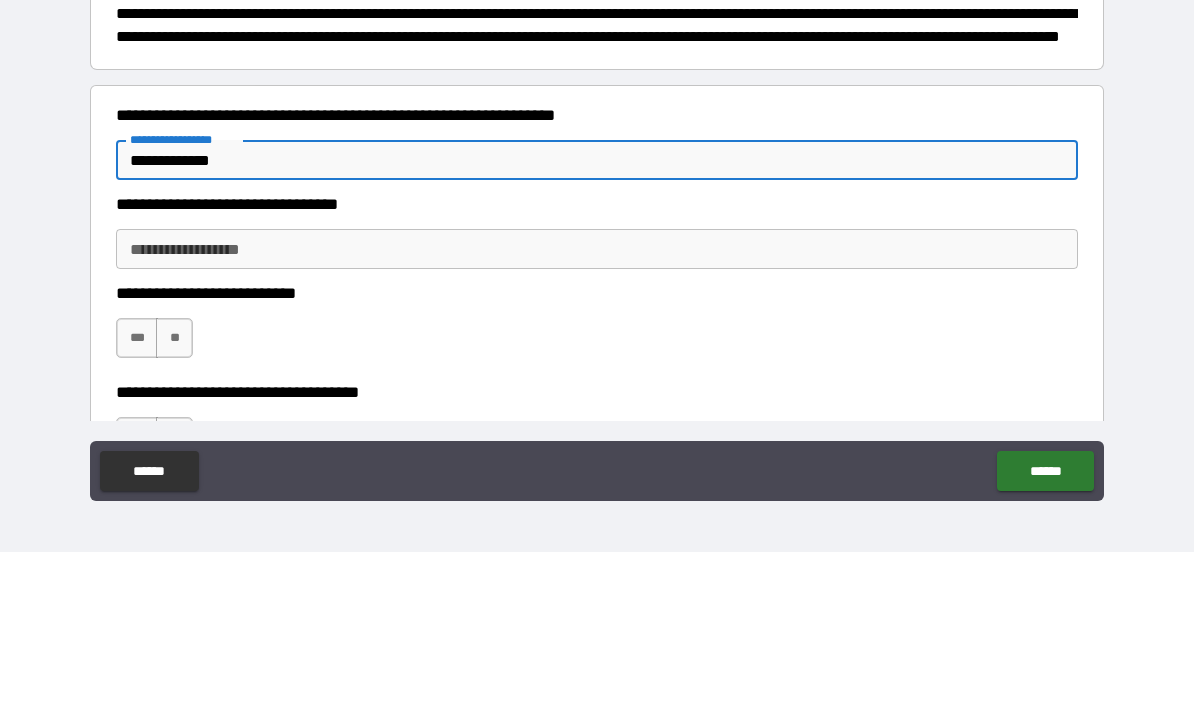 click on "**********" at bounding box center (597, 312) 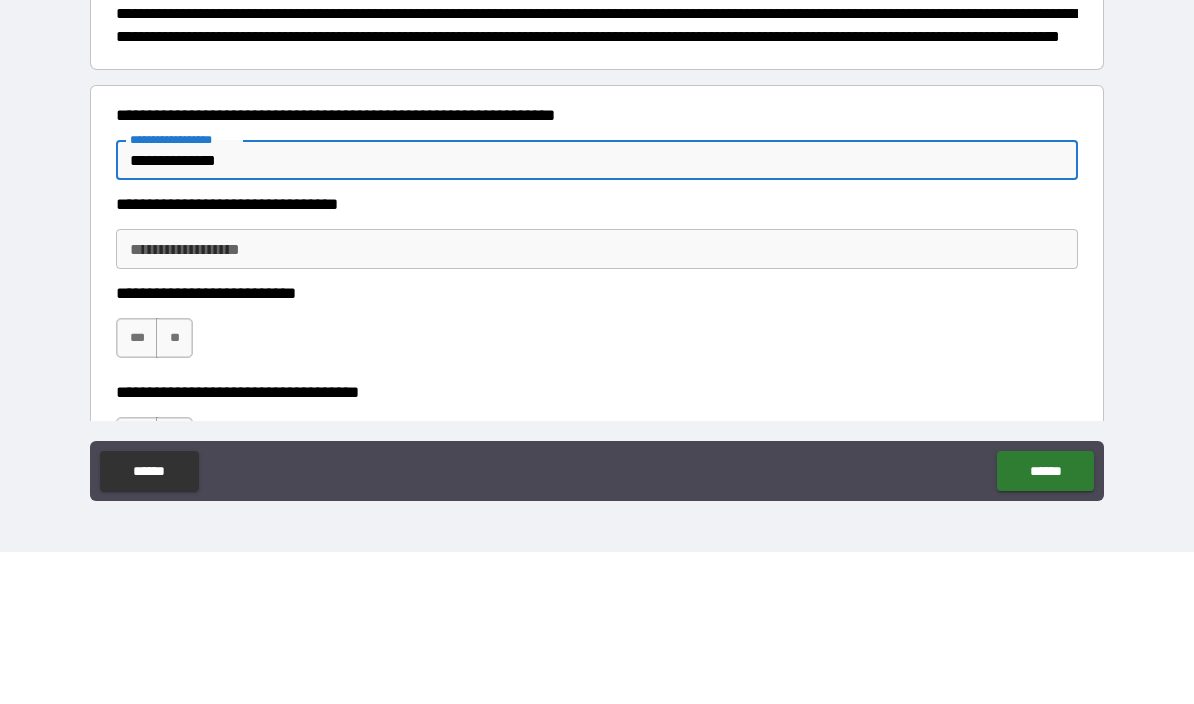 click on "**********" at bounding box center [597, 312] 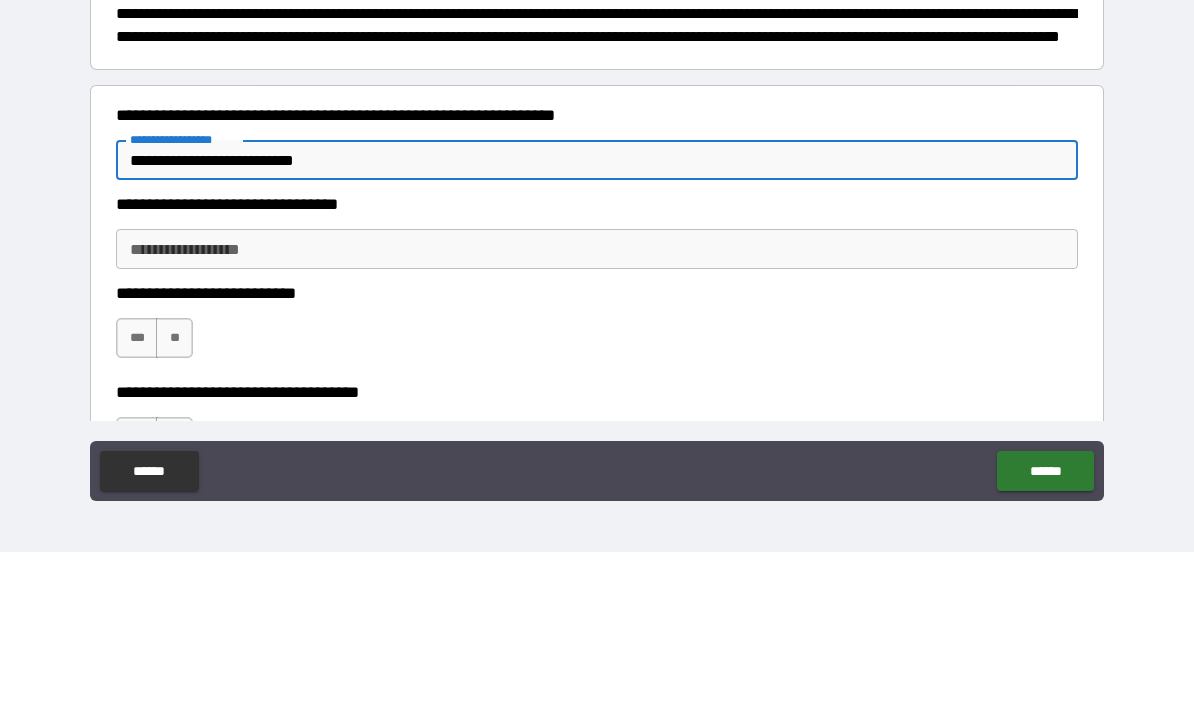 click on "**********" at bounding box center (597, 312) 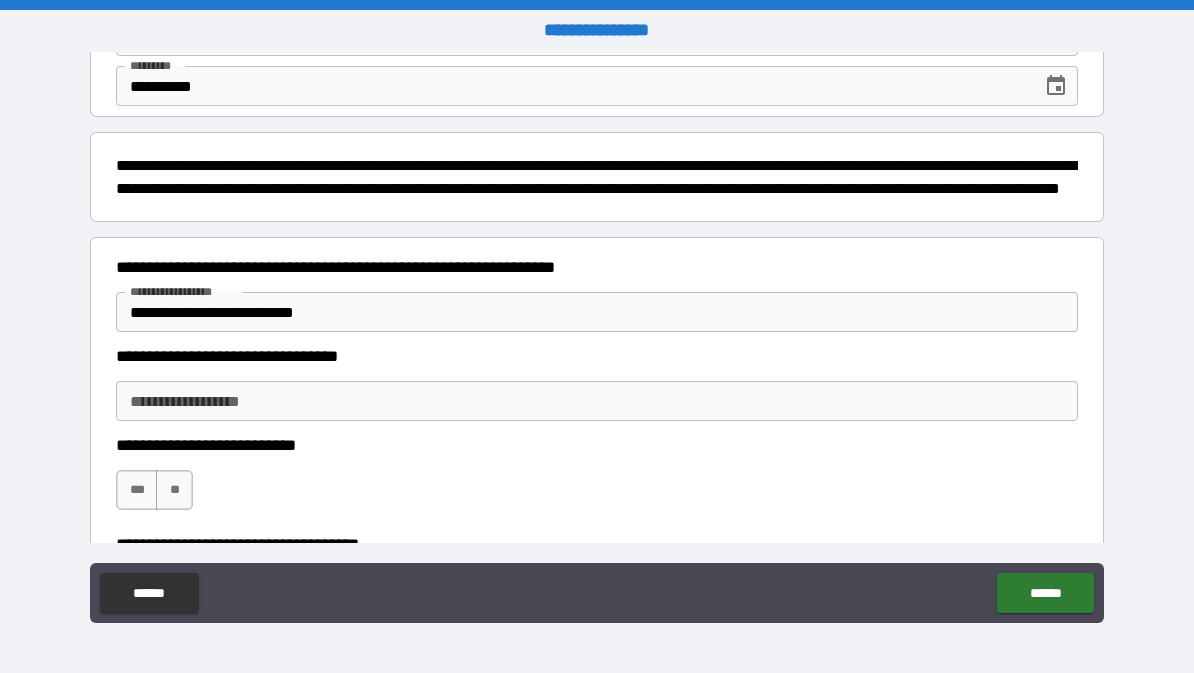 click on "**********" at bounding box center [597, 401] 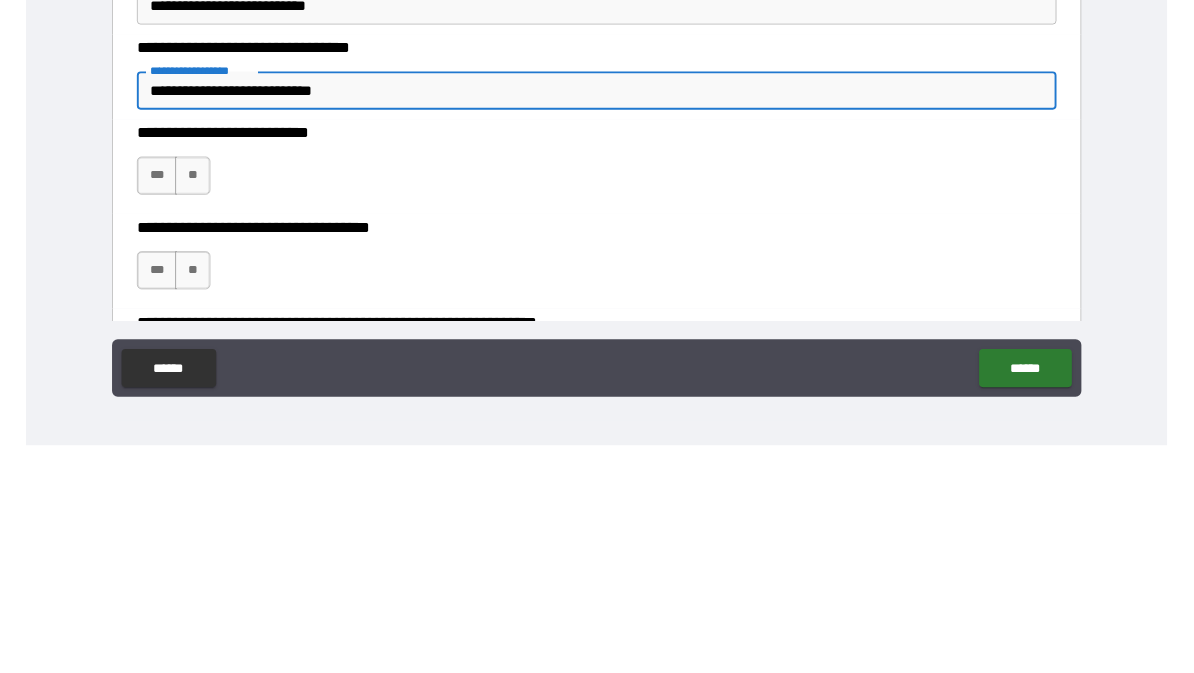 scroll, scrollTop: 305, scrollLeft: 0, axis: vertical 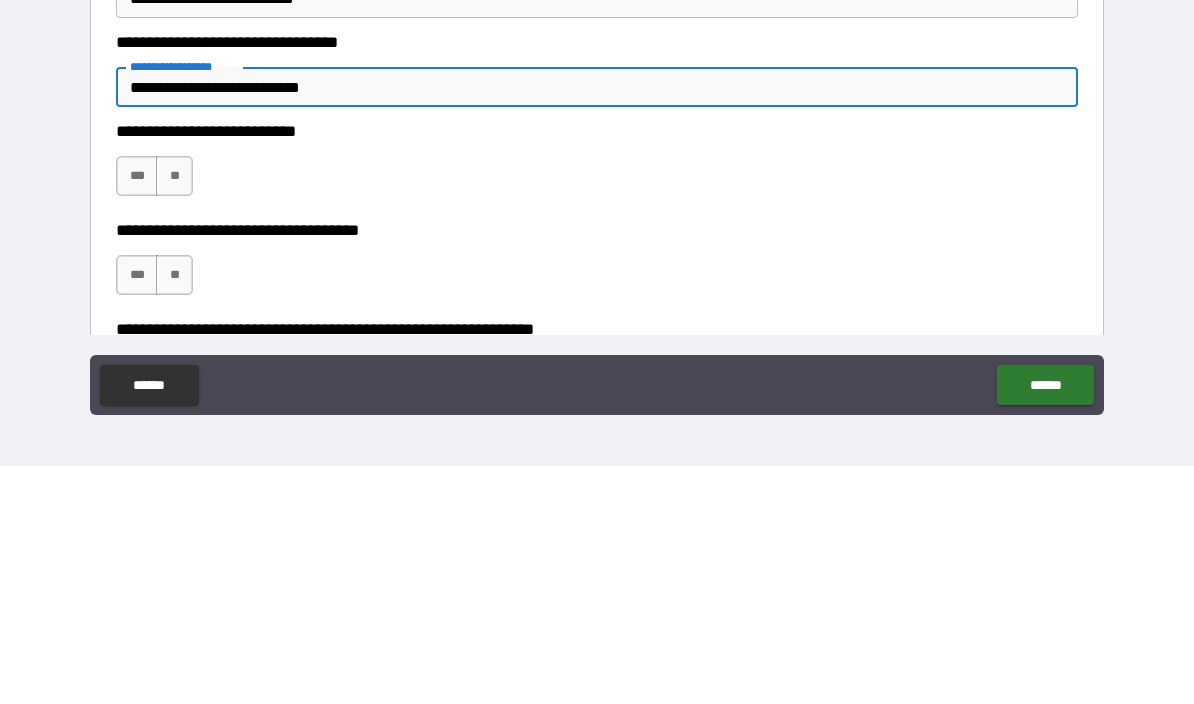 type on "**********" 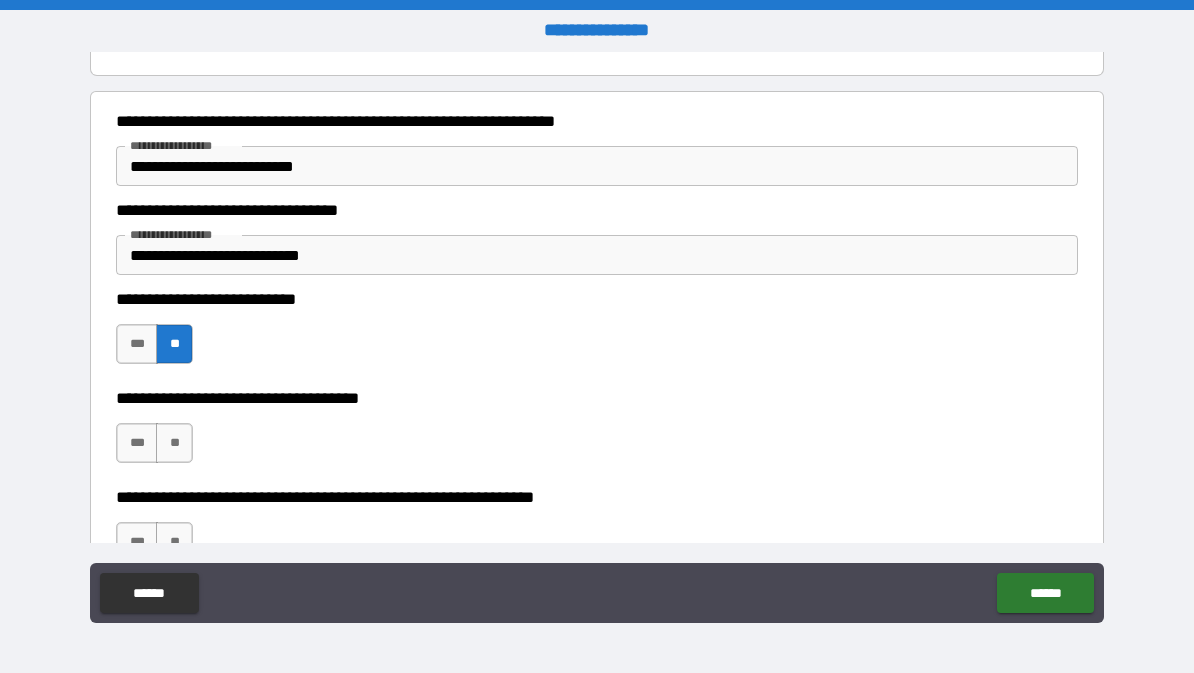 scroll, scrollTop: 391, scrollLeft: 0, axis: vertical 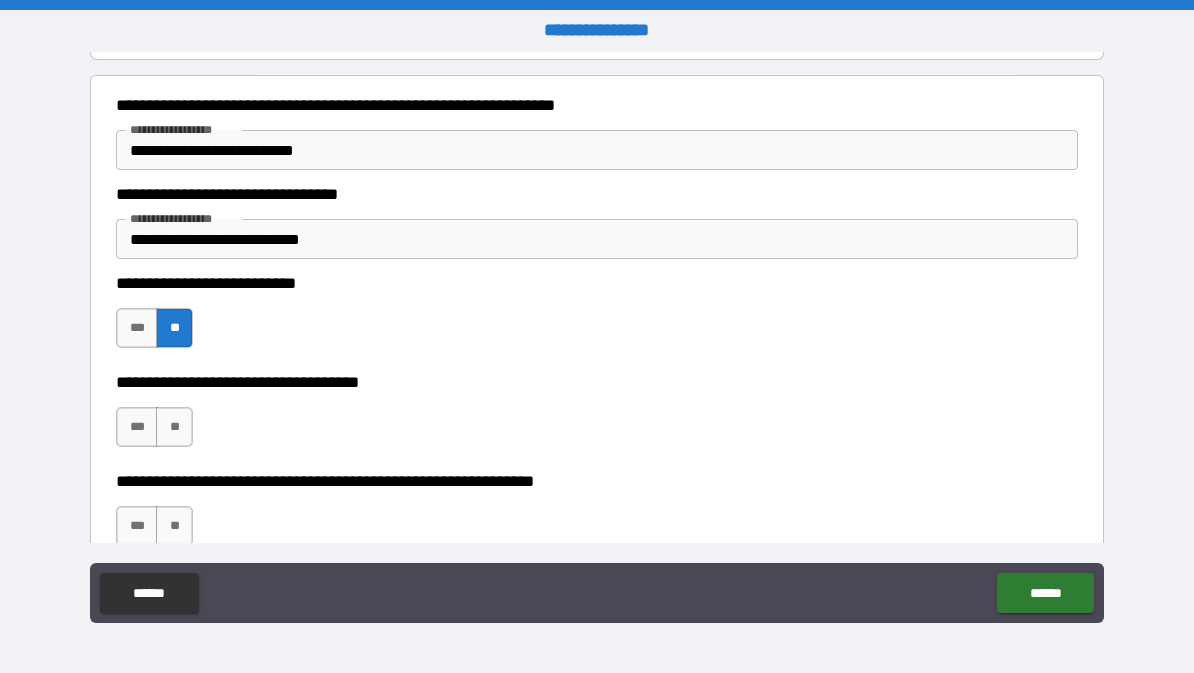 click on "**" at bounding box center [174, 427] 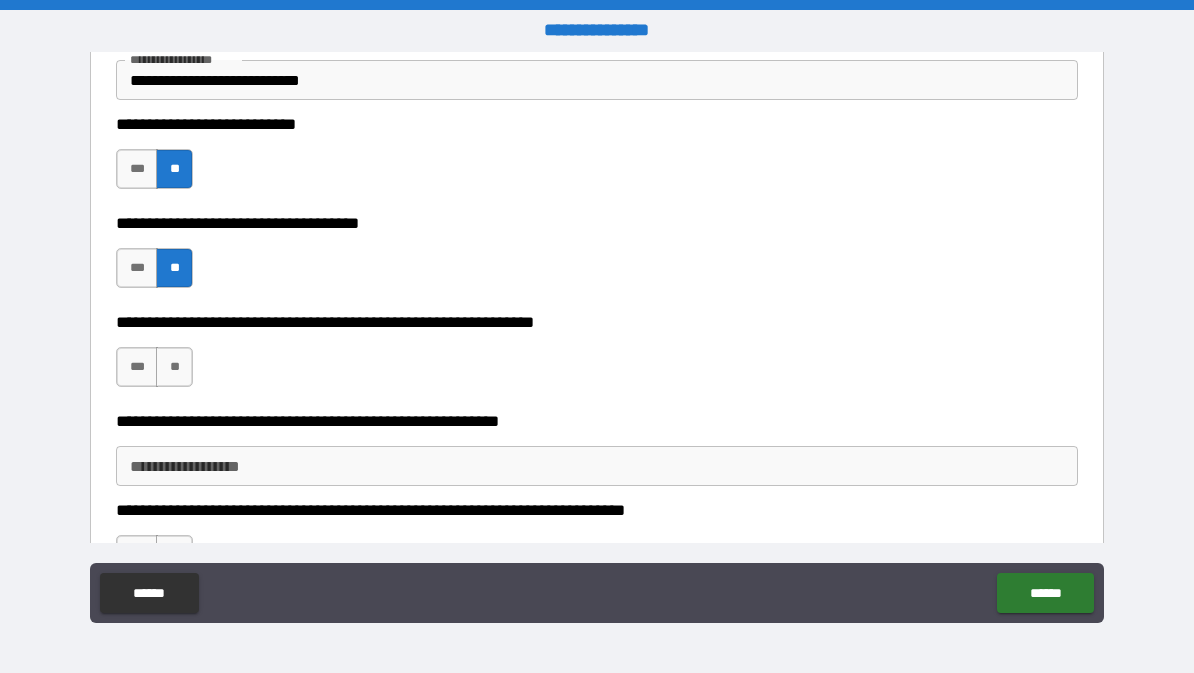 scroll, scrollTop: 558, scrollLeft: 0, axis: vertical 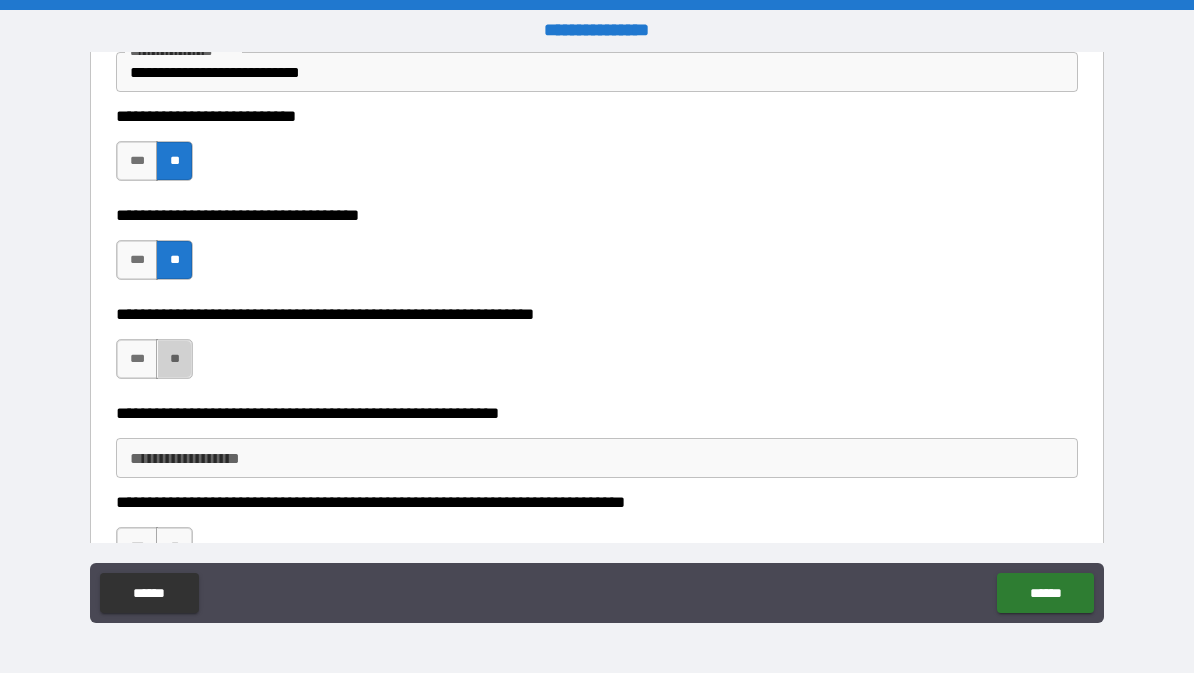 click on "**" at bounding box center (174, 359) 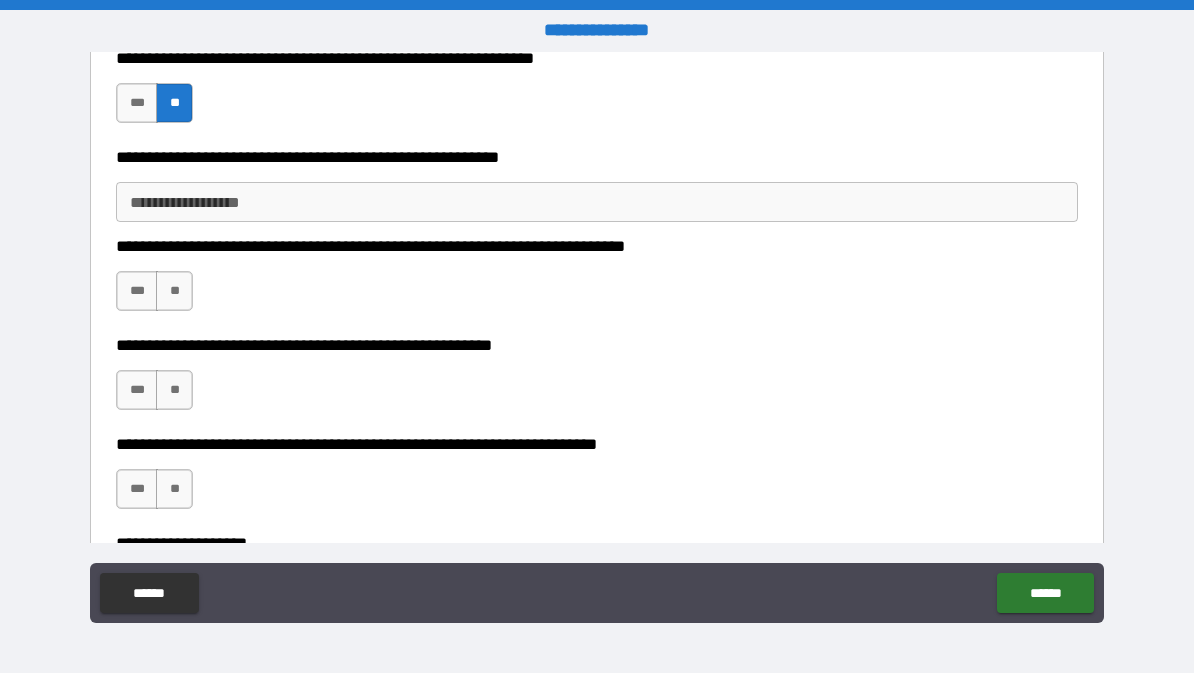 scroll, scrollTop: 836, scrollLeft: 0, axis: vertical 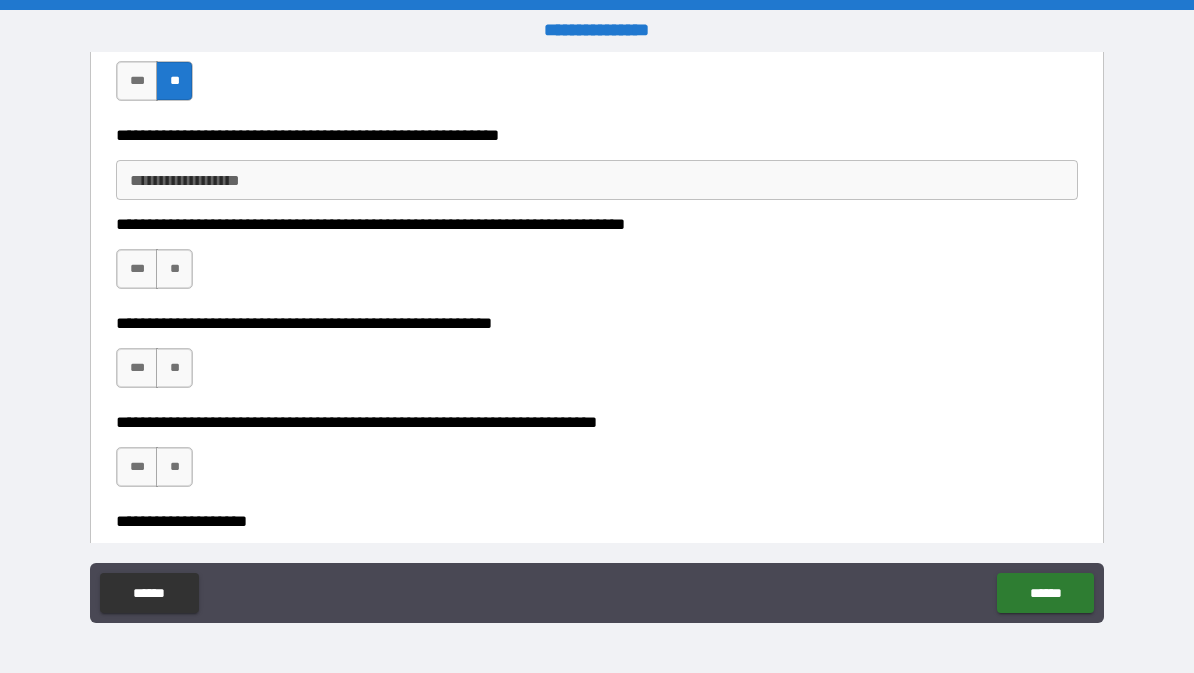 click on "**" at bounding box center [174, 269] 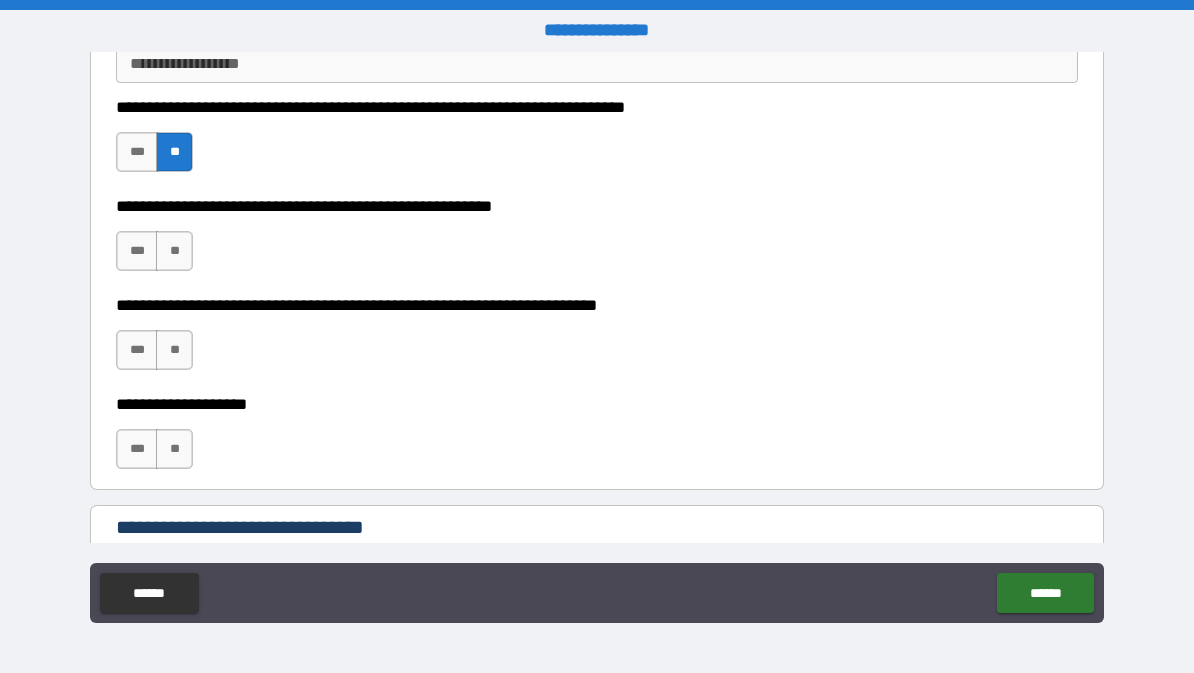 scroll, scrollTop: 954, scrollLeft: 0, axis: vertical 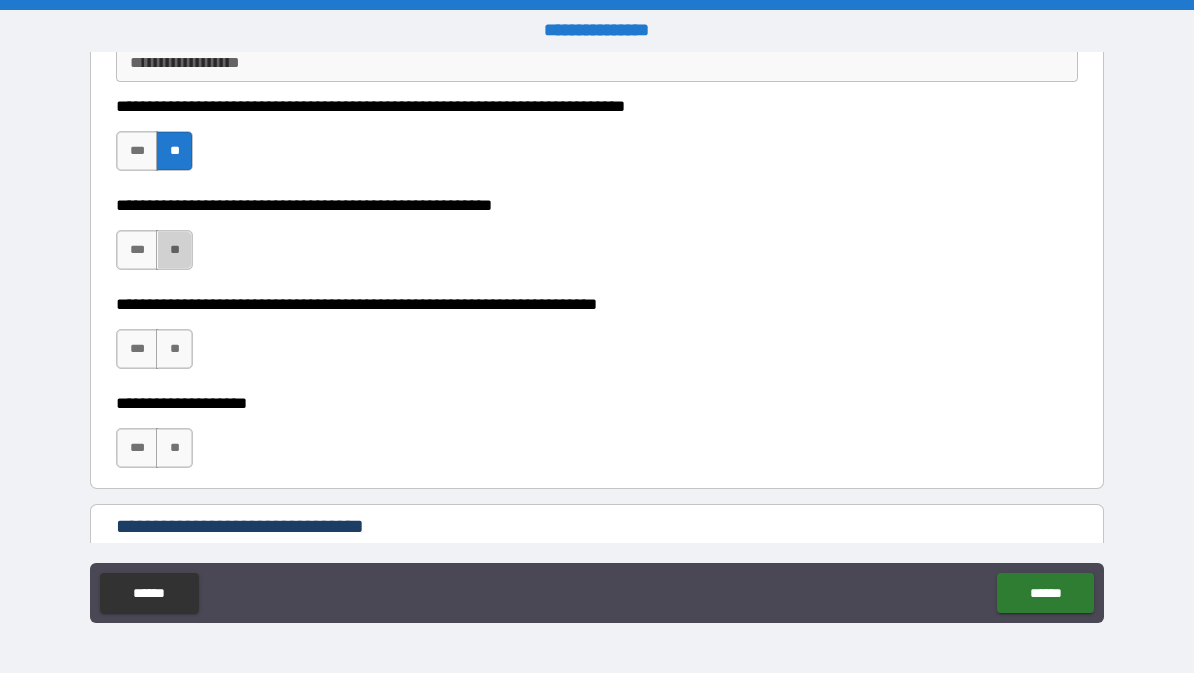 click on "**" at bounding box center [174, 250] 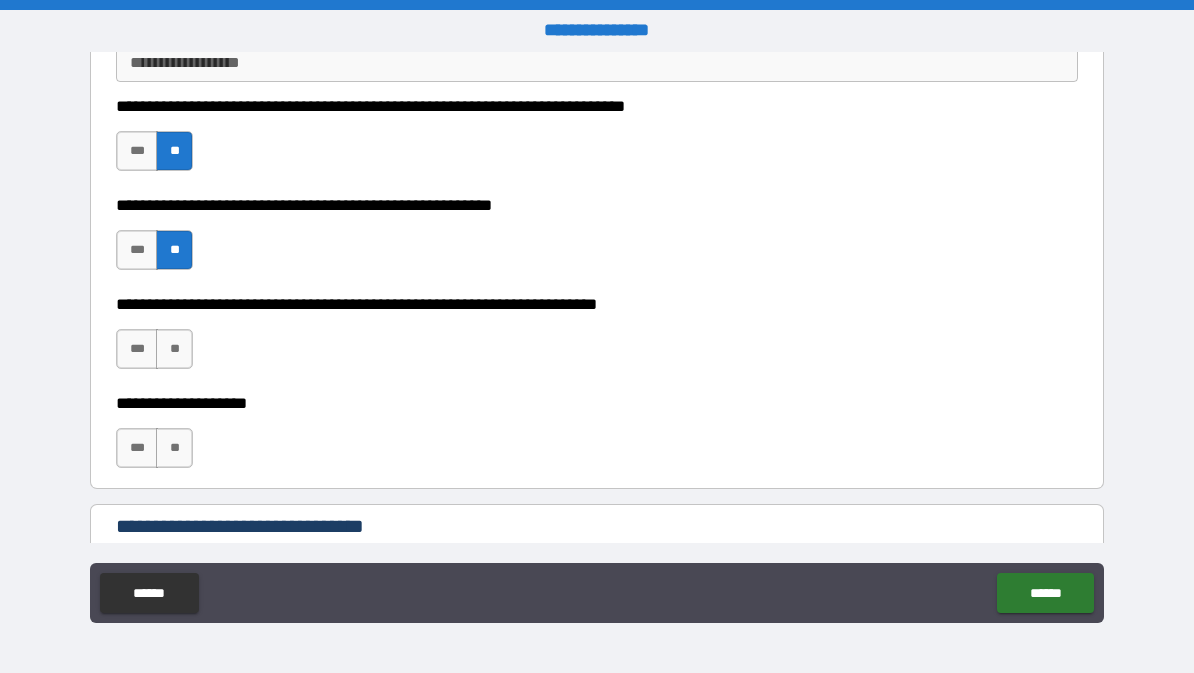 click on "***" at bounding box center [137, 250] 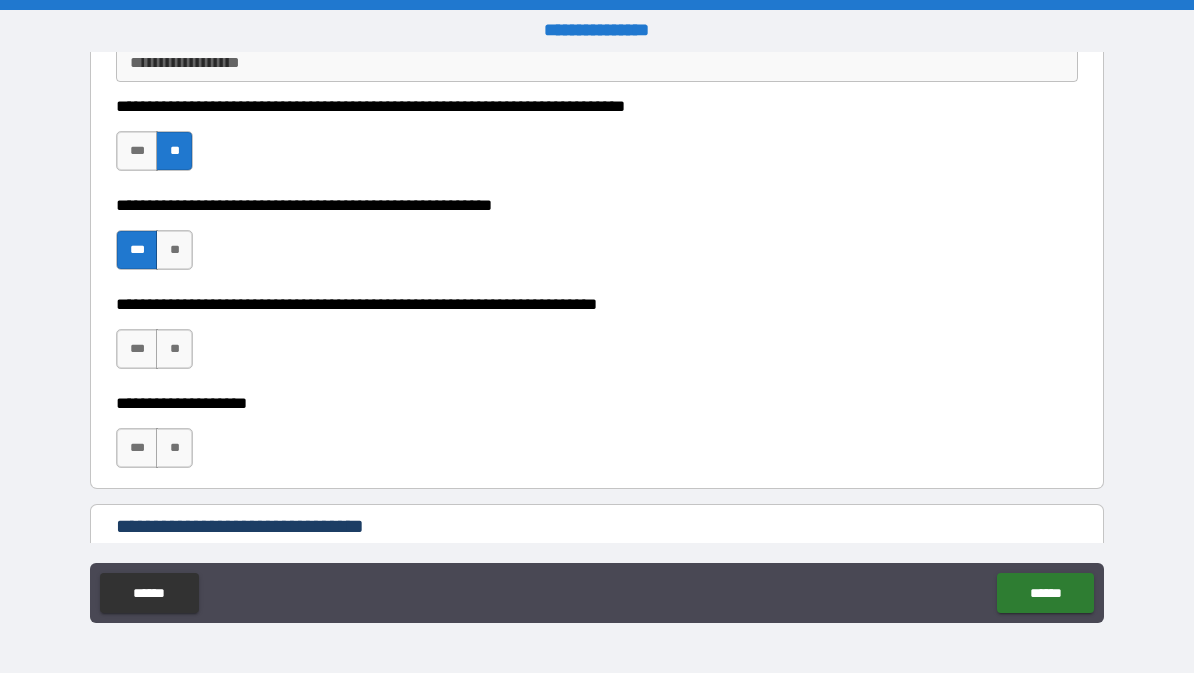 click on "**" at bounding box center [174, 250] 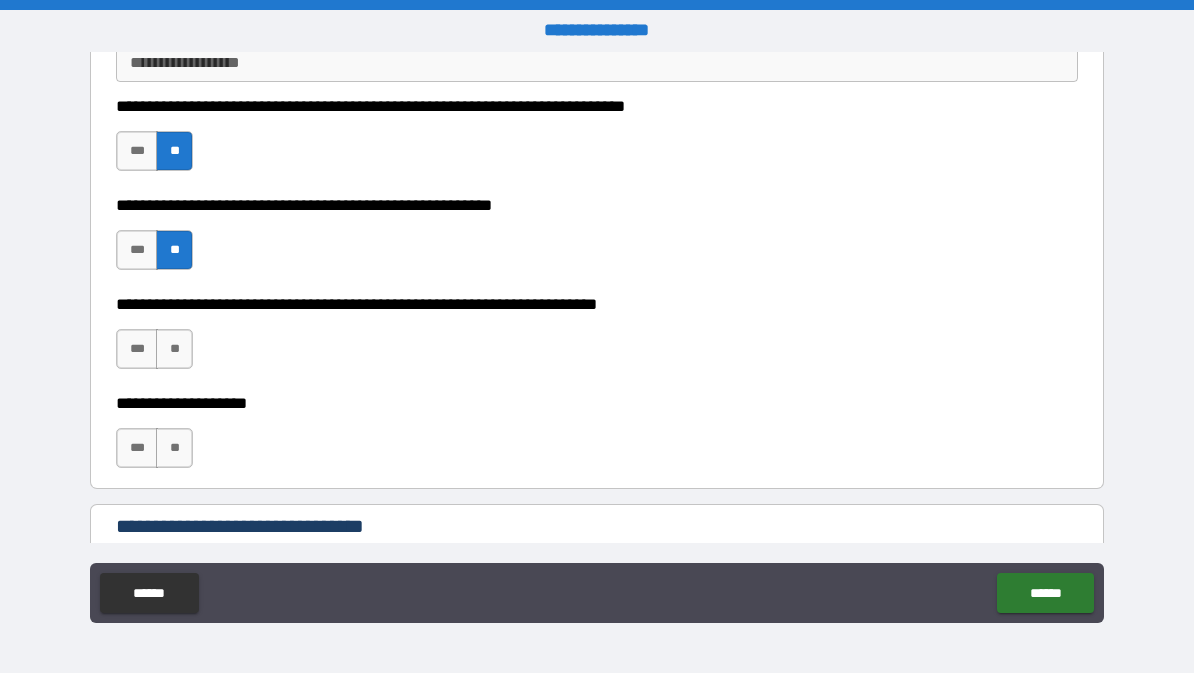 click on "**" at bounding box center [174, 349] 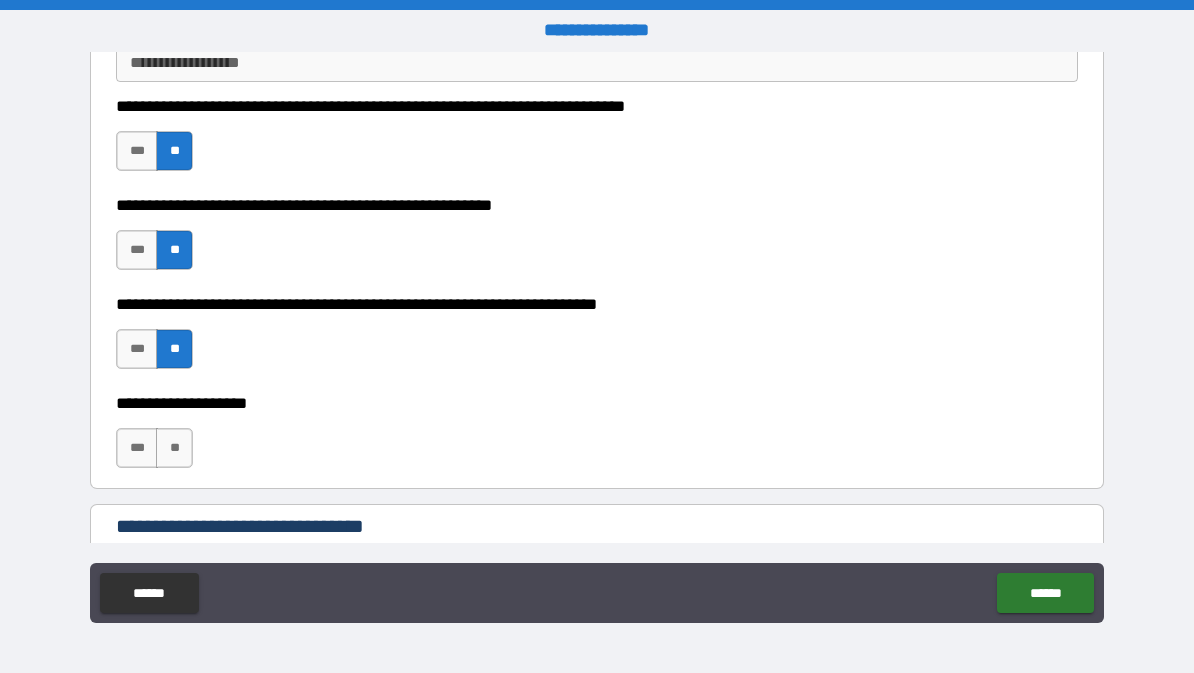click on "**" at bounding box center (174, 448) 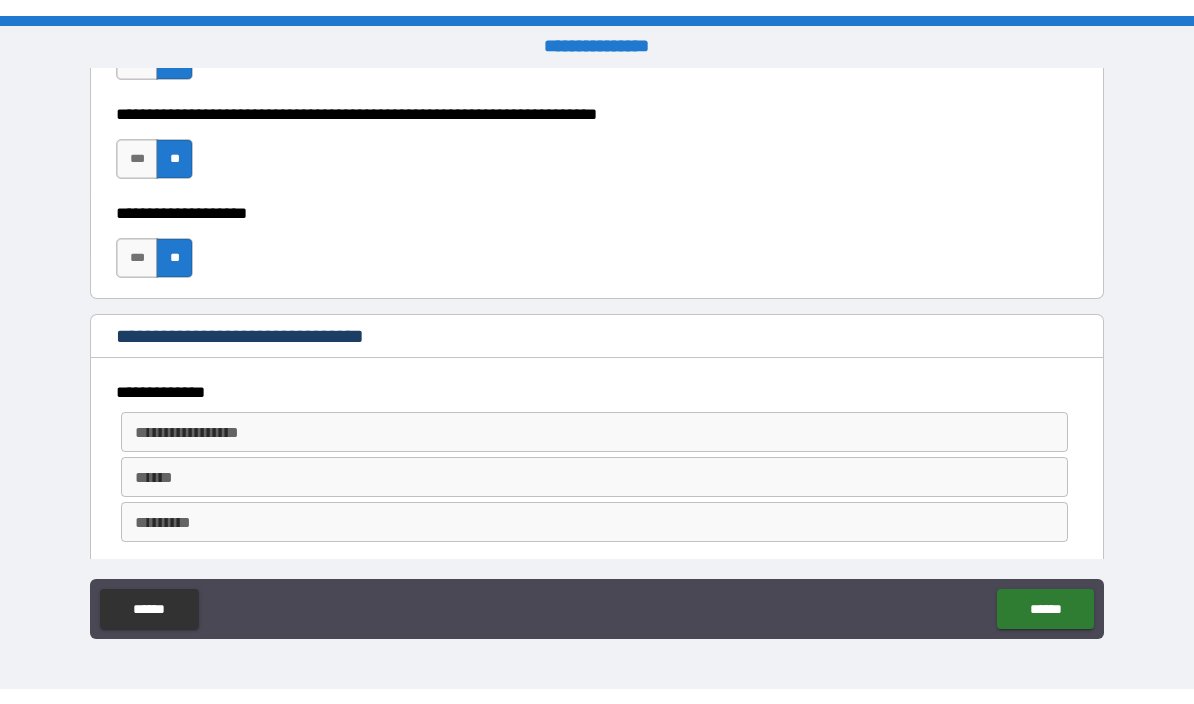 scroll, scrollTop: 1162, scrollLeft: 0, axis: vertical 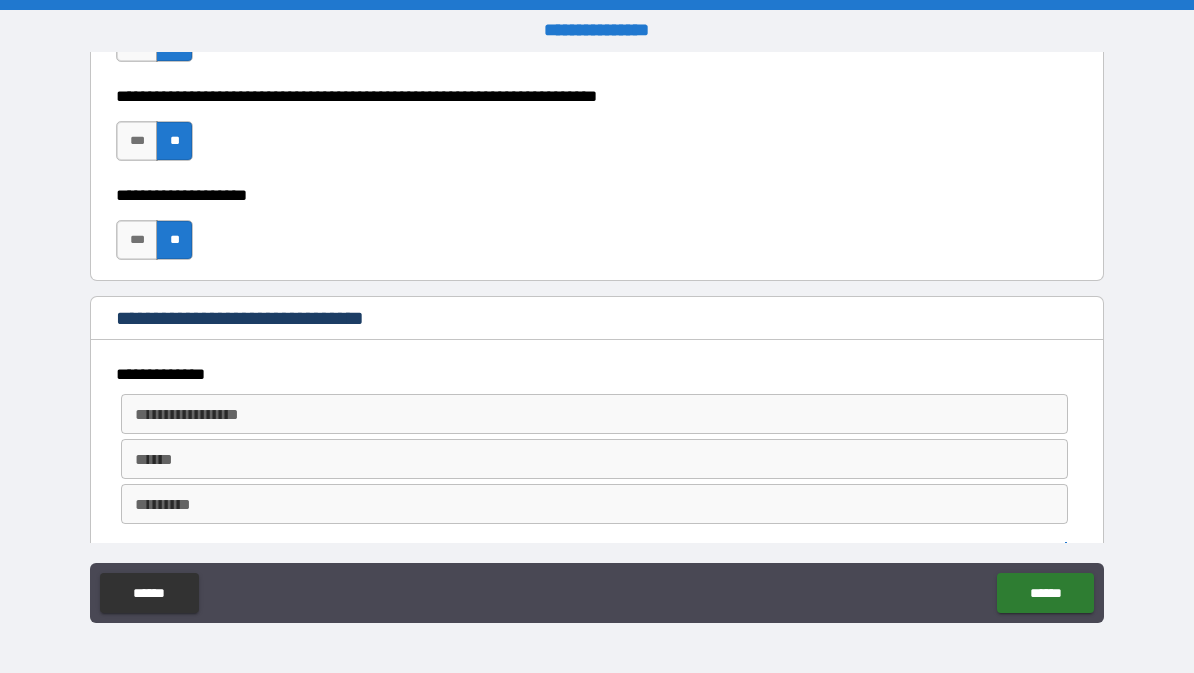 click on "**********" at bounding box center (593, 414) 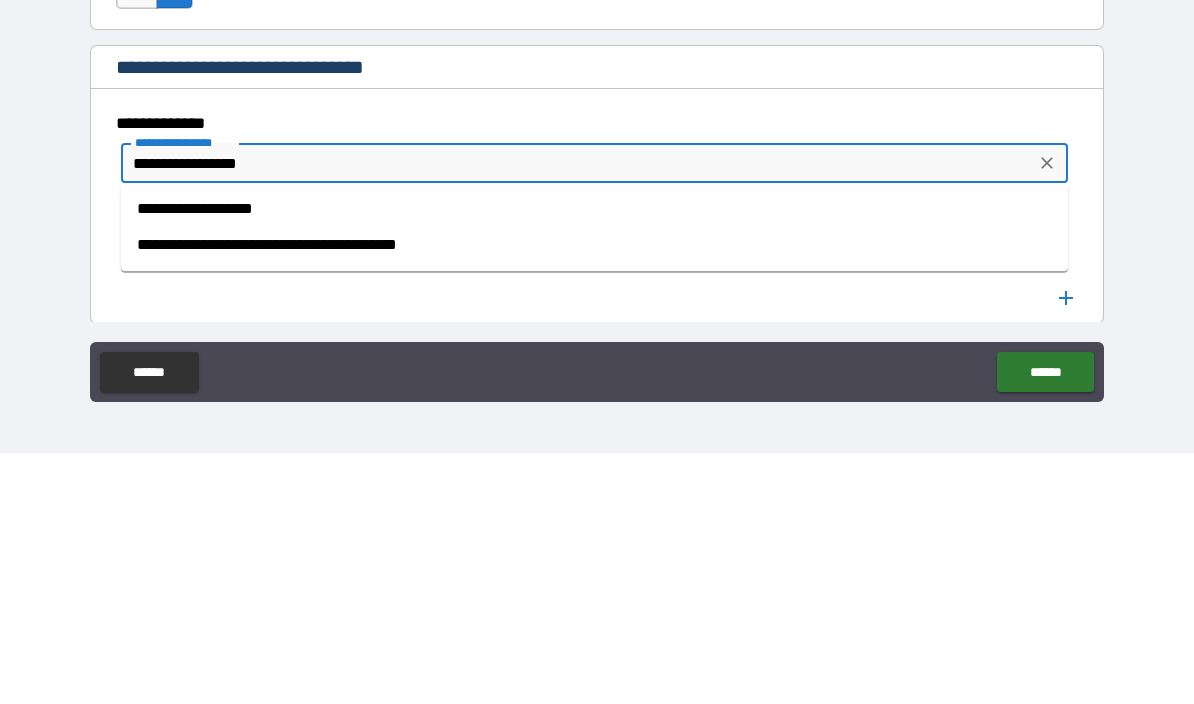 click on "**********" at bounding box center (594, 460) 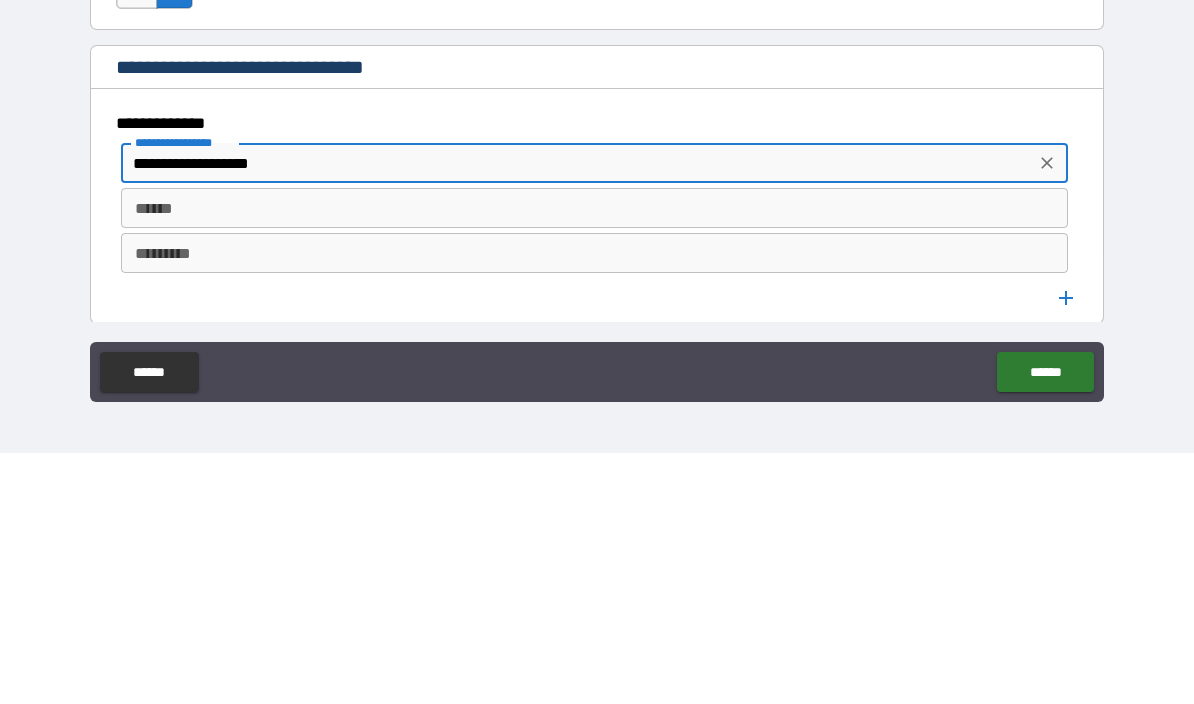 click on "******" at bounding box center [594, 459] 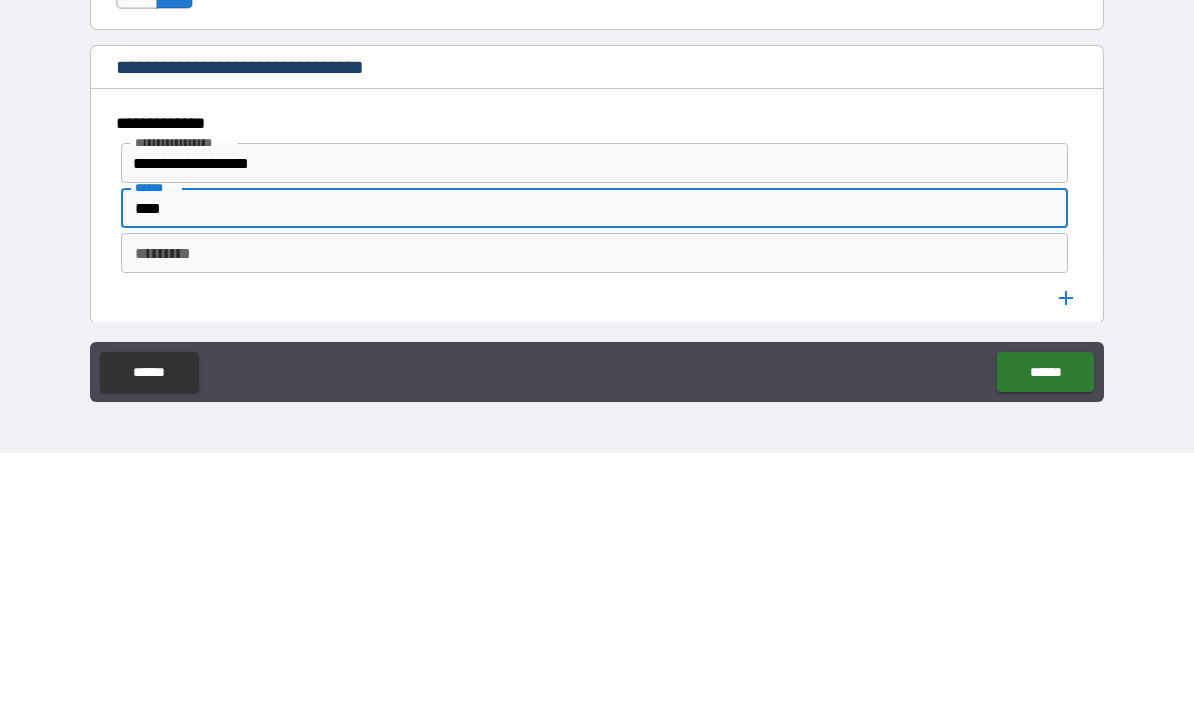 type on "****" 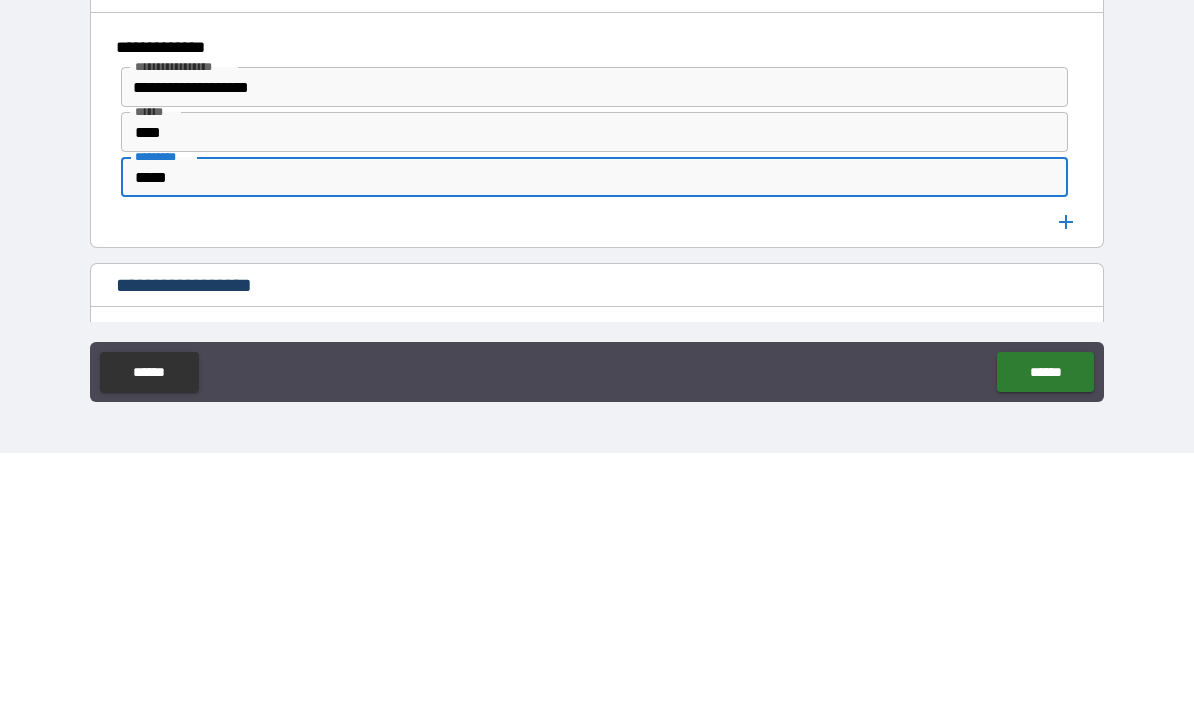 scroll, scrollTop: 1266, scrollLeft: 0, axis: vertical 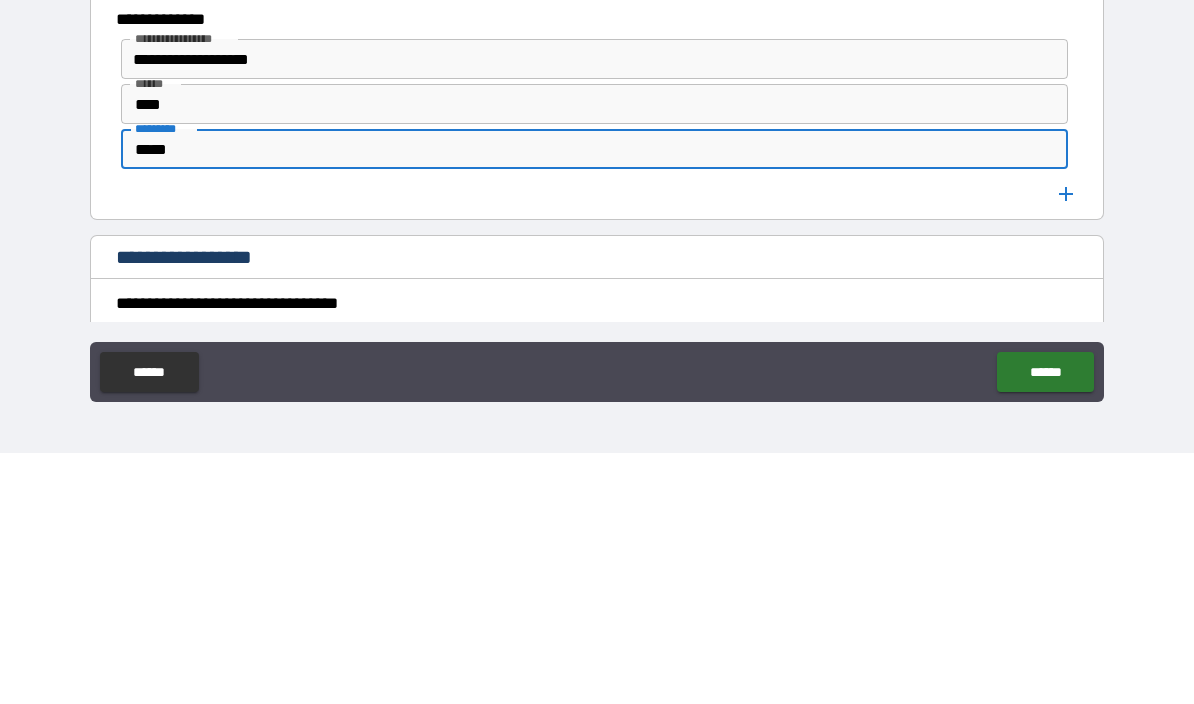 type on "*****" 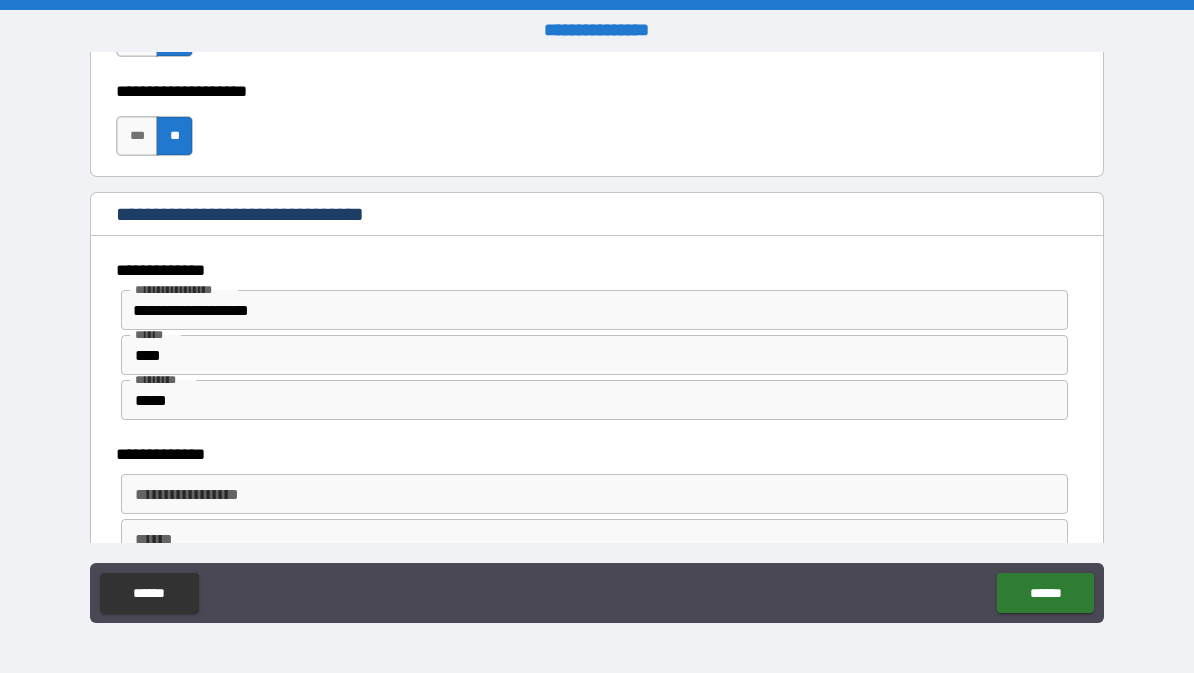 click on "**********" at bounding box center (594, 494) 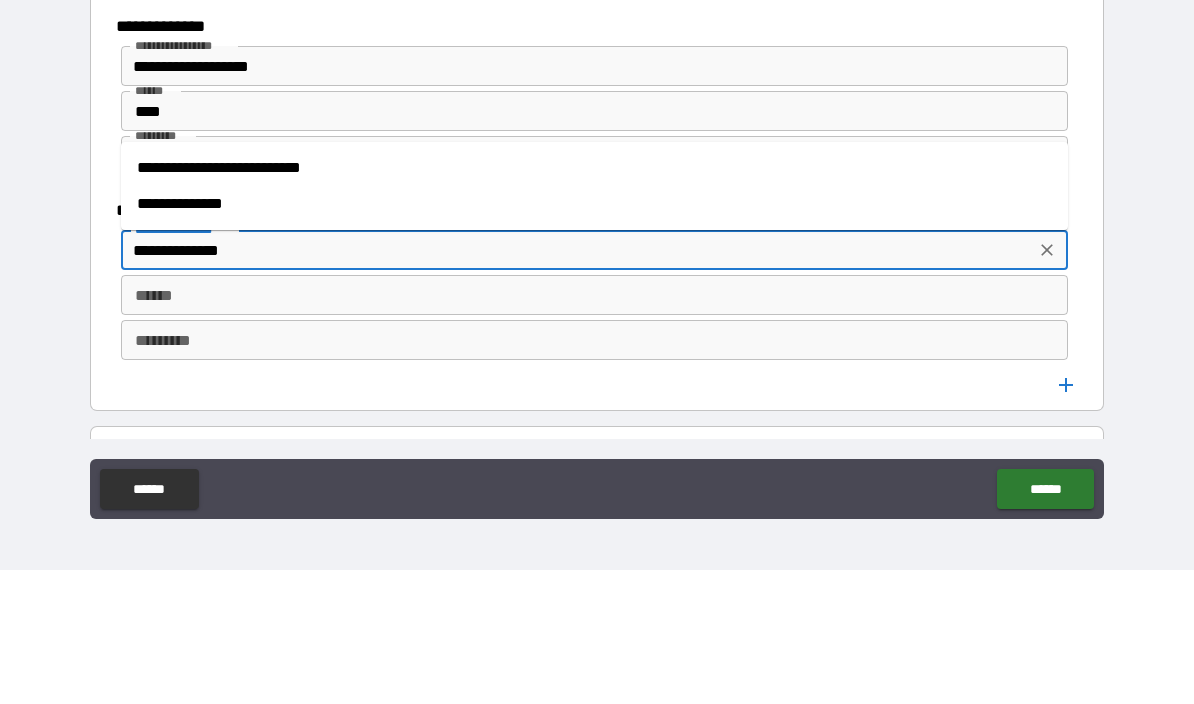 scroll, scrollTop: 1388, scrollLeft: 0, axis: vertical 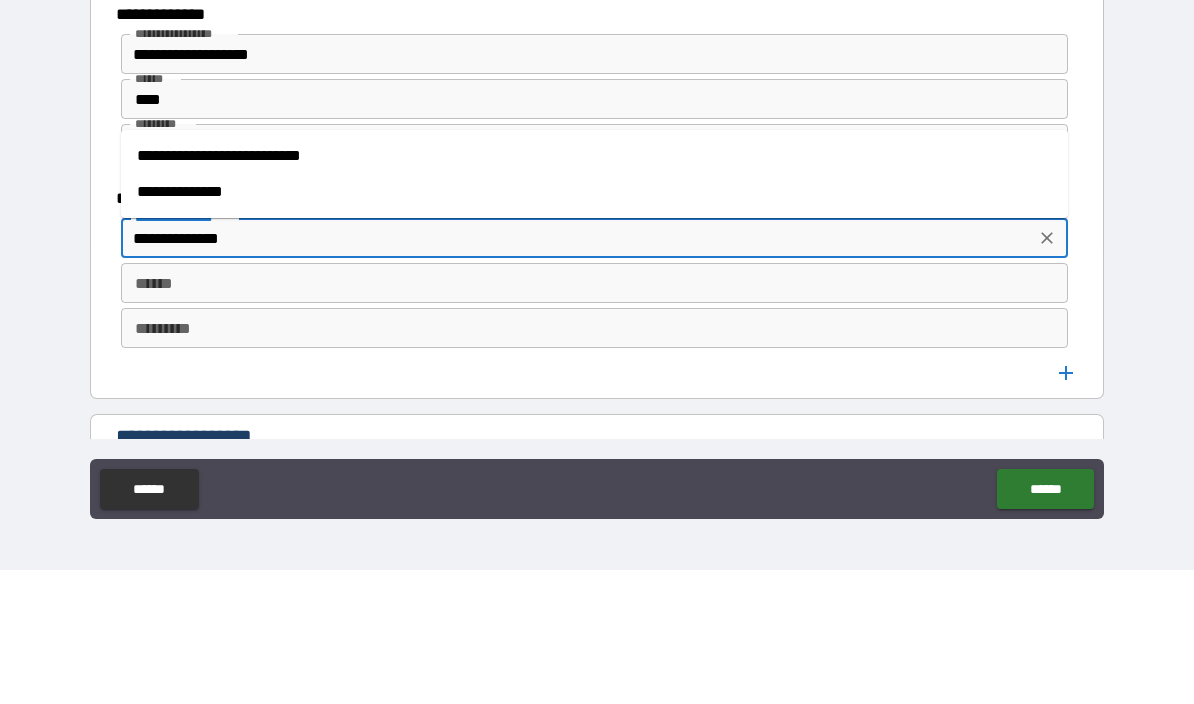 click on "**********" at bounding box center (594, 326) 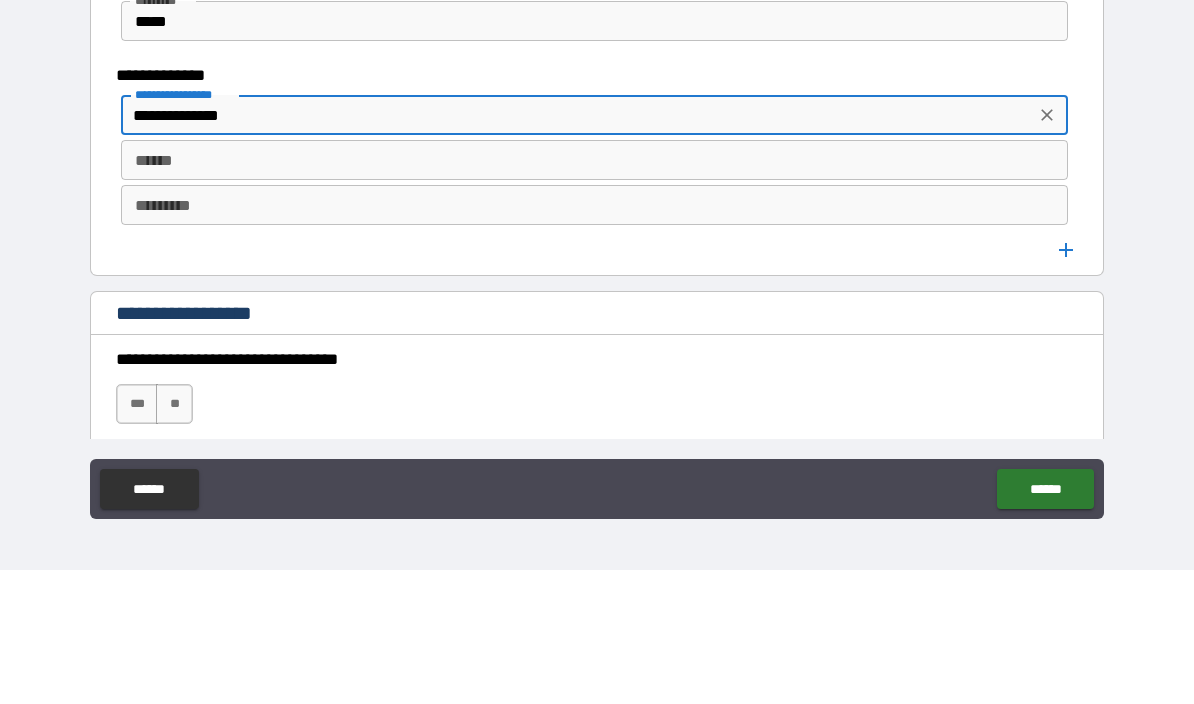 scroll, scrollTop: 1520, scrollLeft: 0, axis: vertical 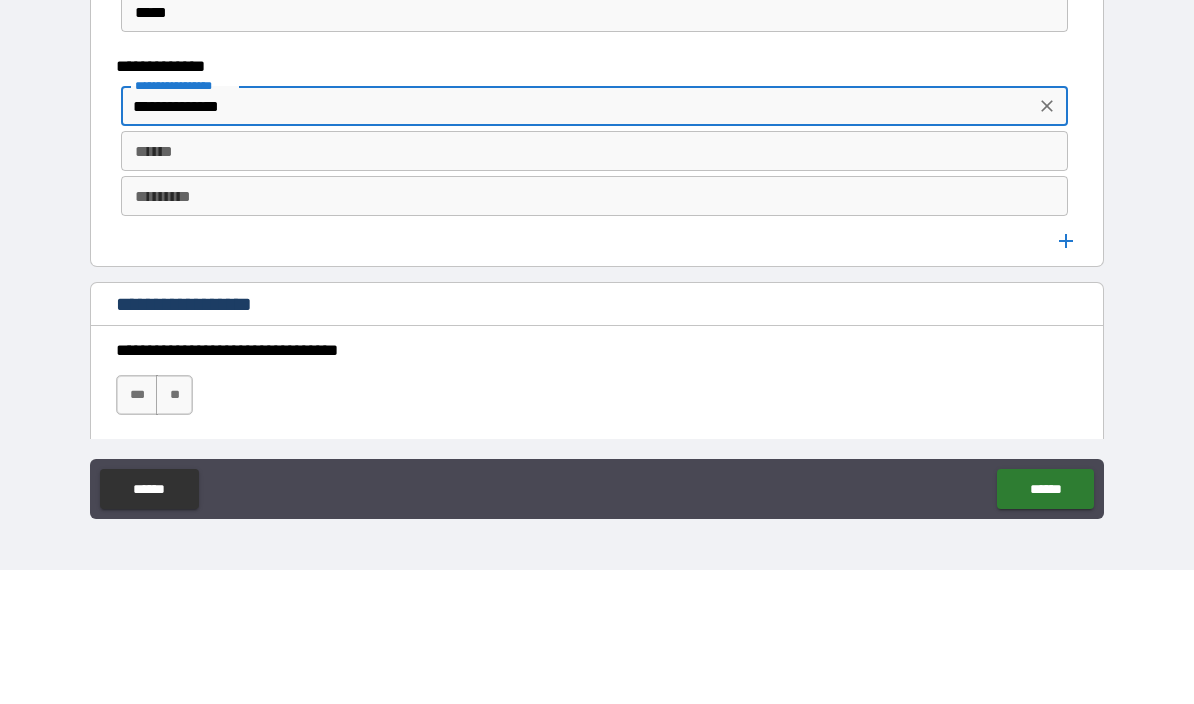 type on "**********" 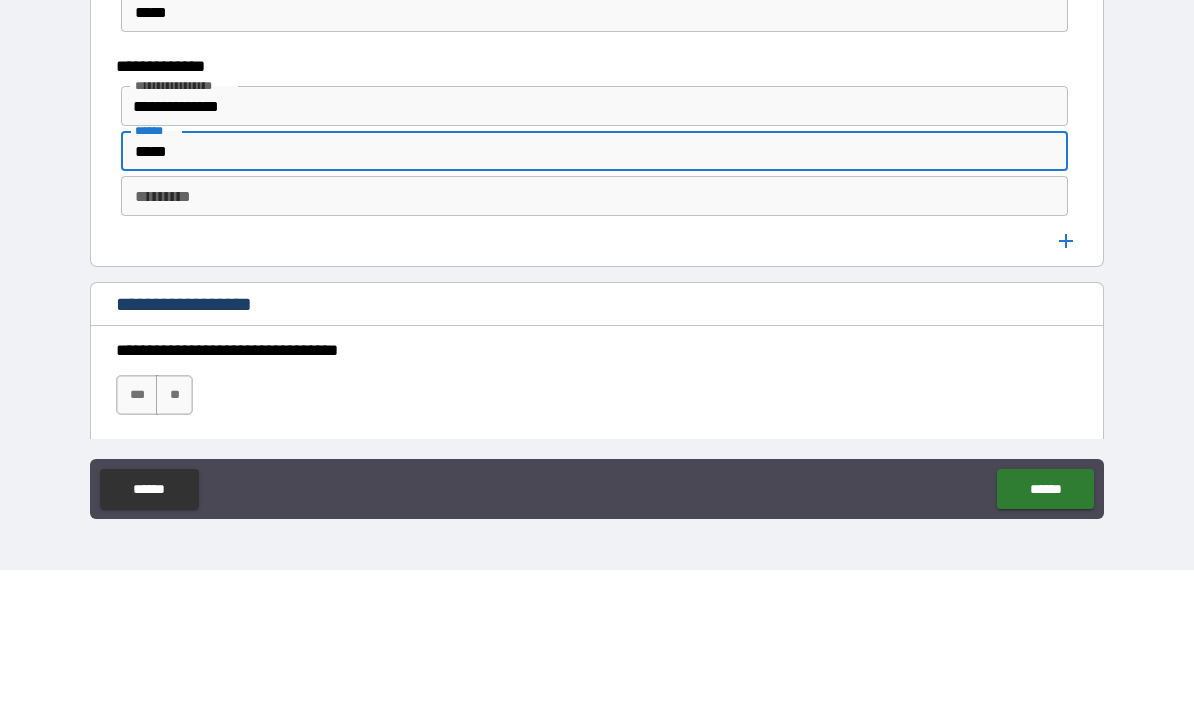 type on "*****" 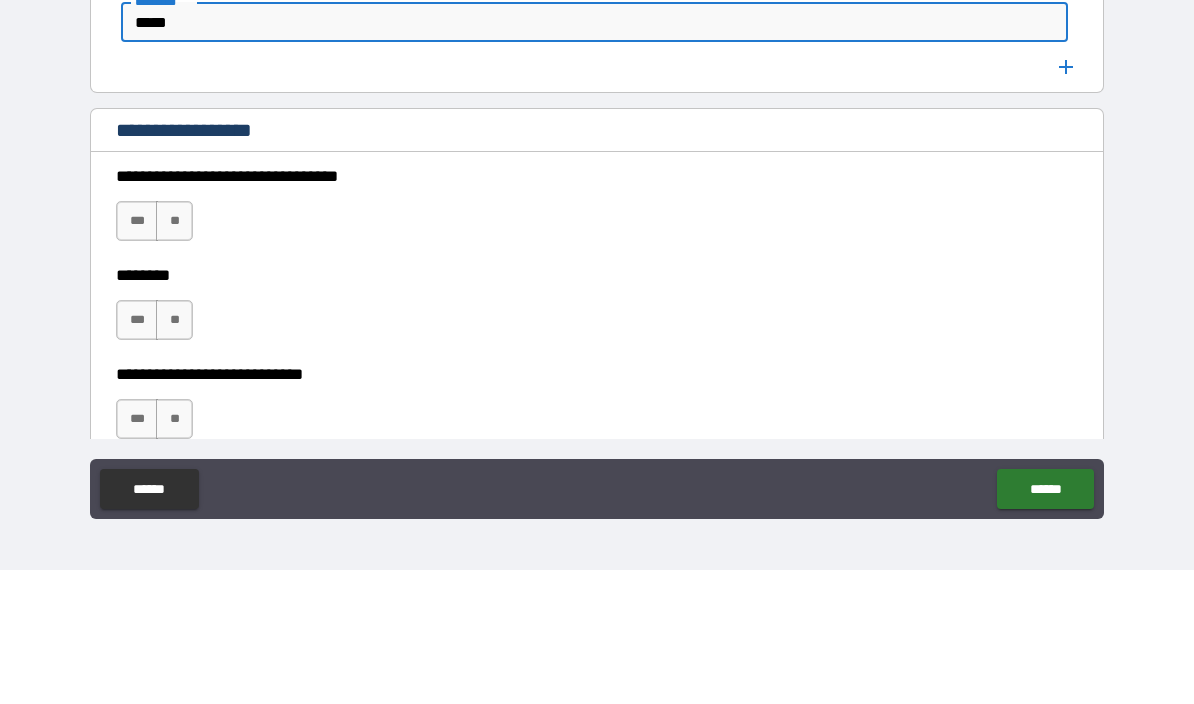 scroll, scrollTop: 1695, scrollLeft: 0, axis: vertical 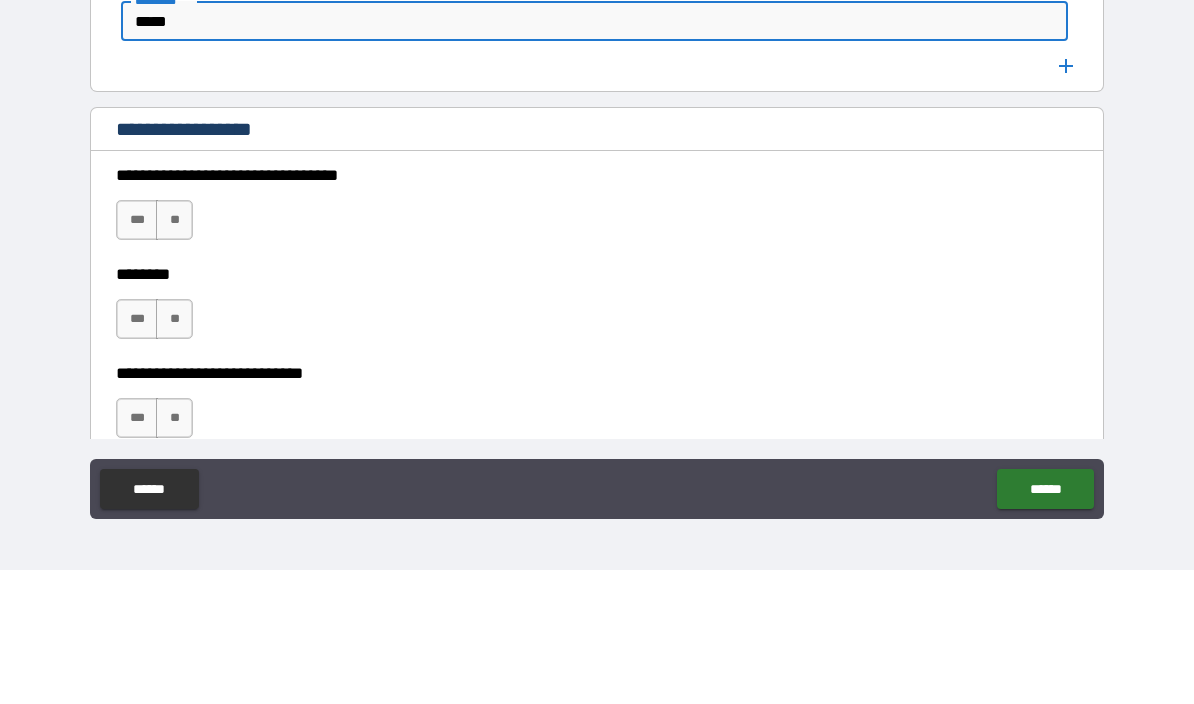 type on "*****" 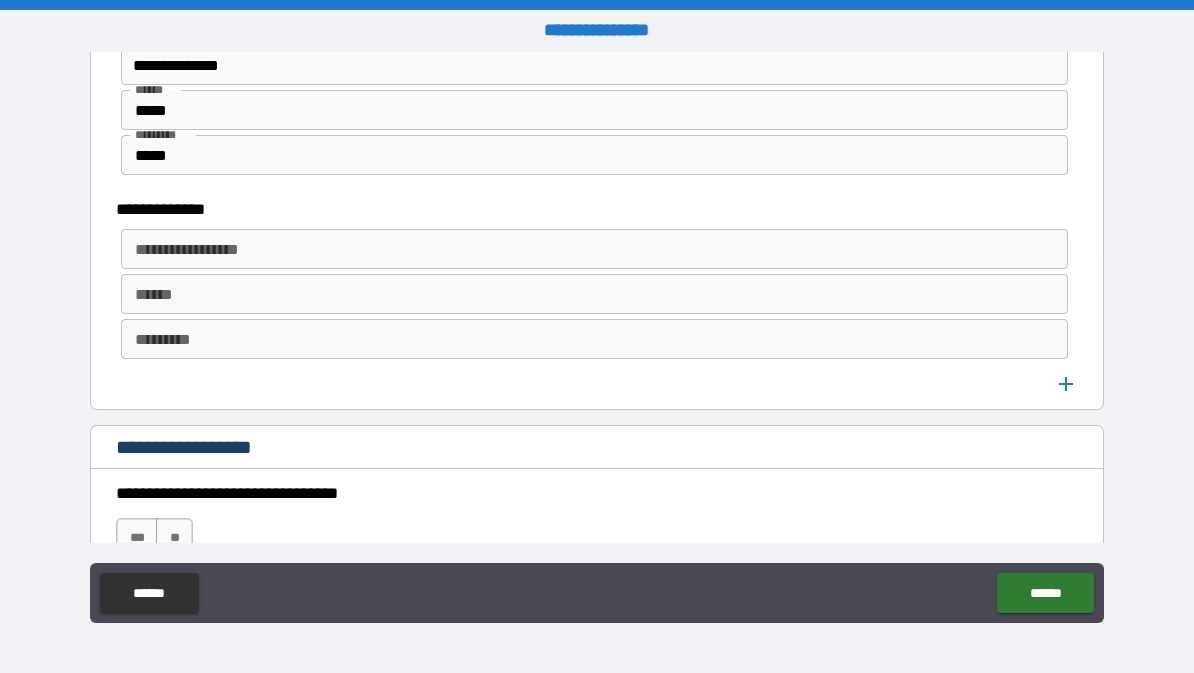 click on "**********" at bounding box center [594, 249] 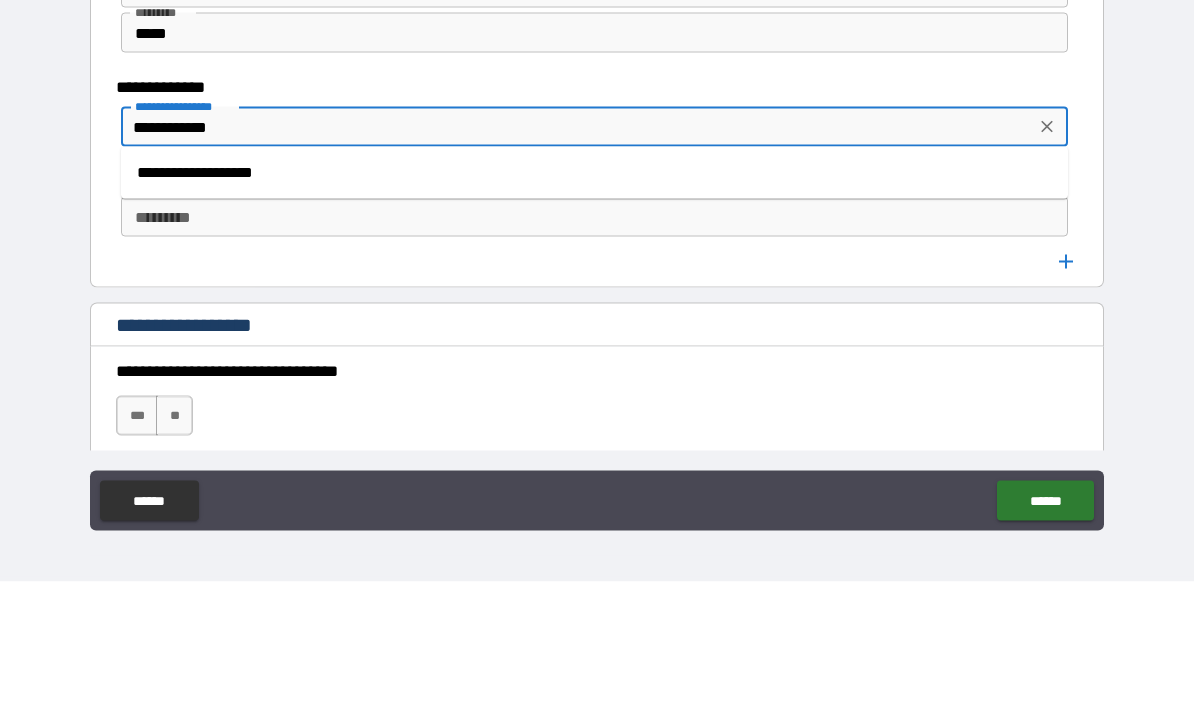 click on "**********" at bounding box center [594, 295] 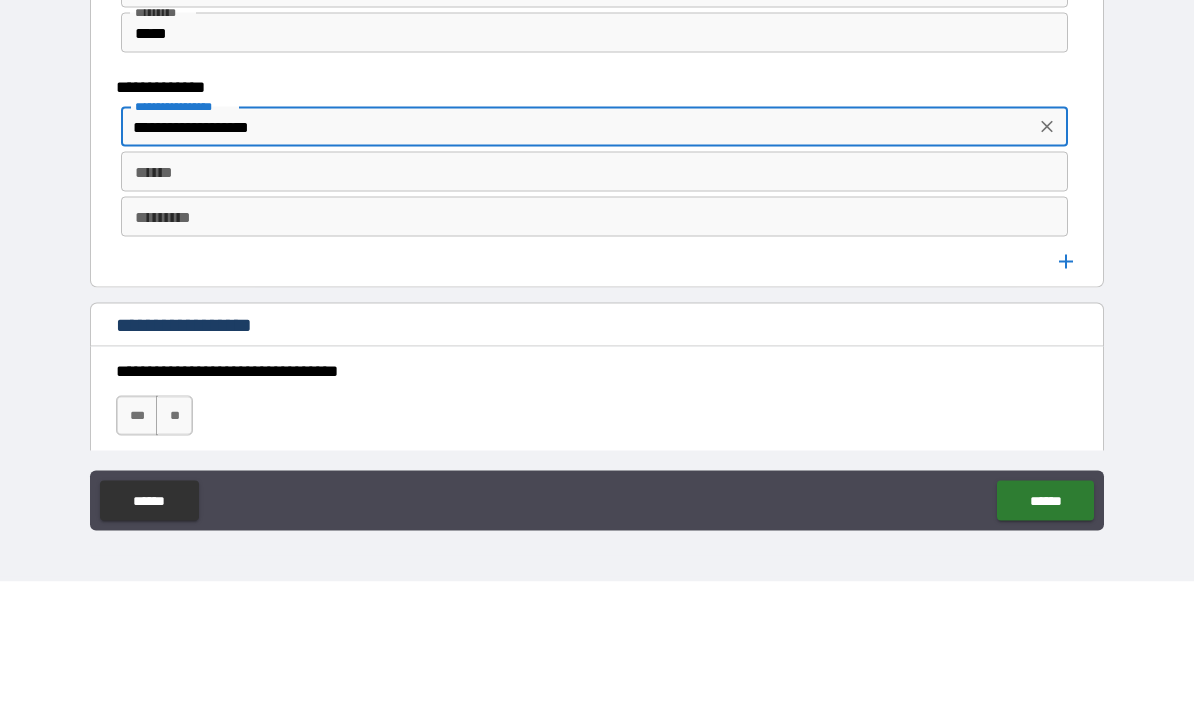 click on "******" at bounding box center [594, 294] 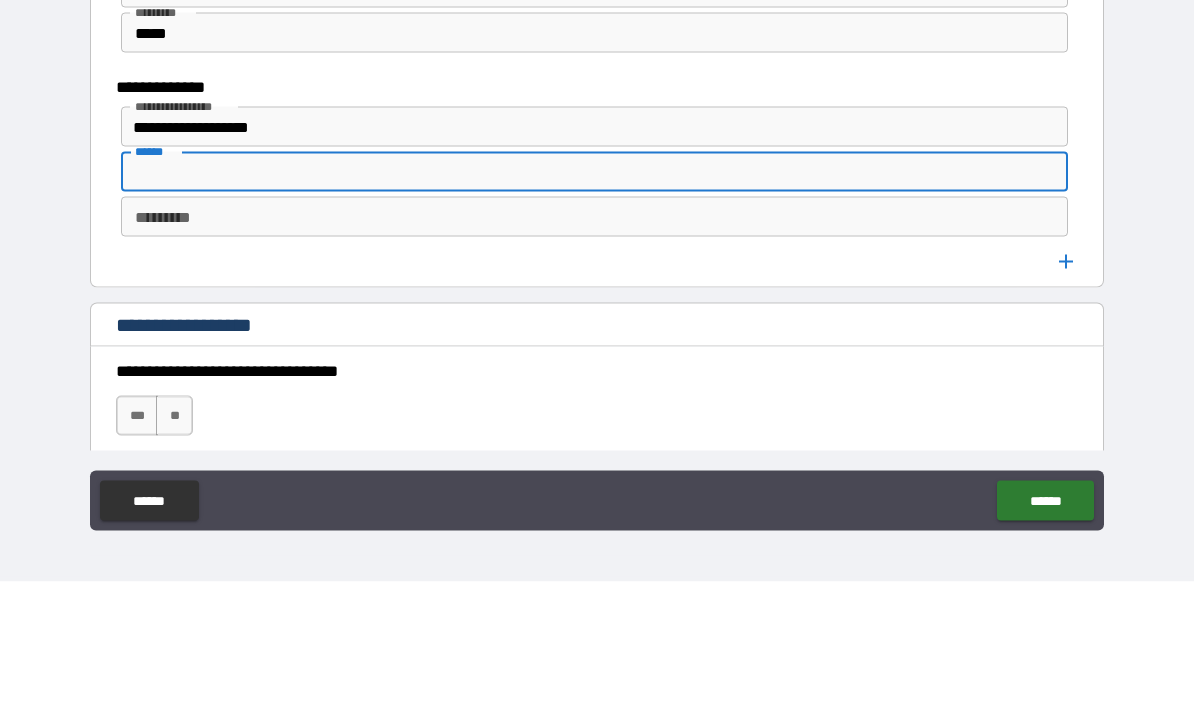 click on "**********" at bounding box center [578, 249] 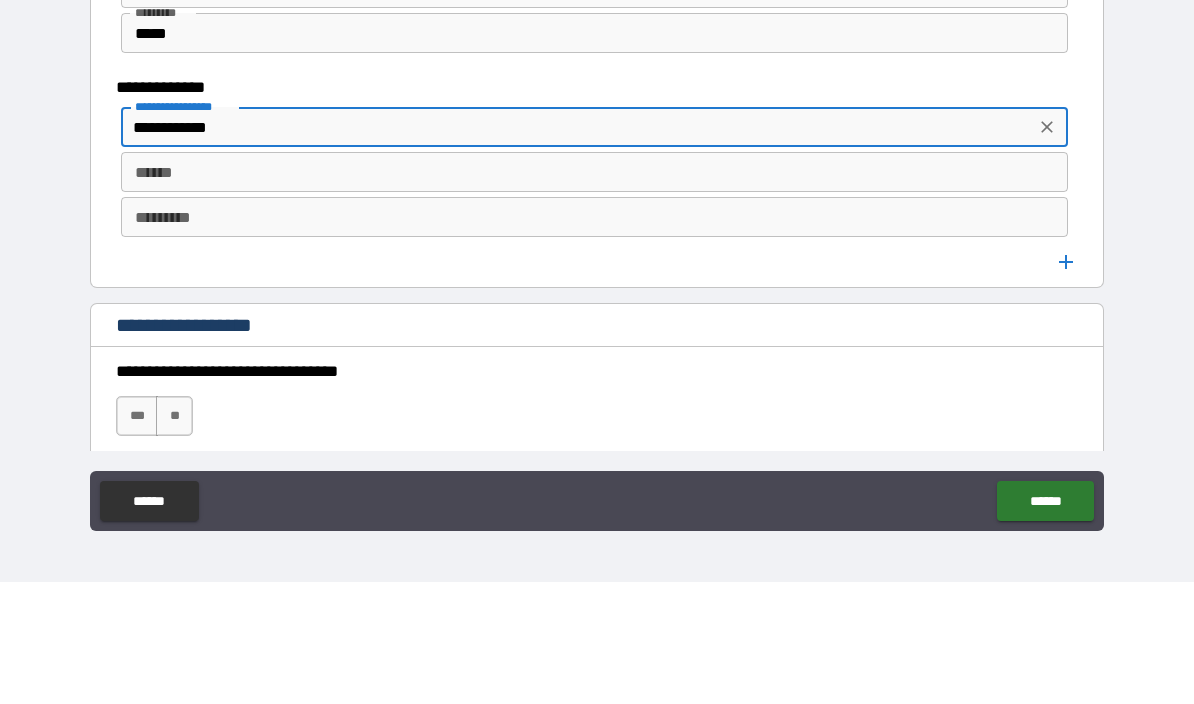 type on "**********" 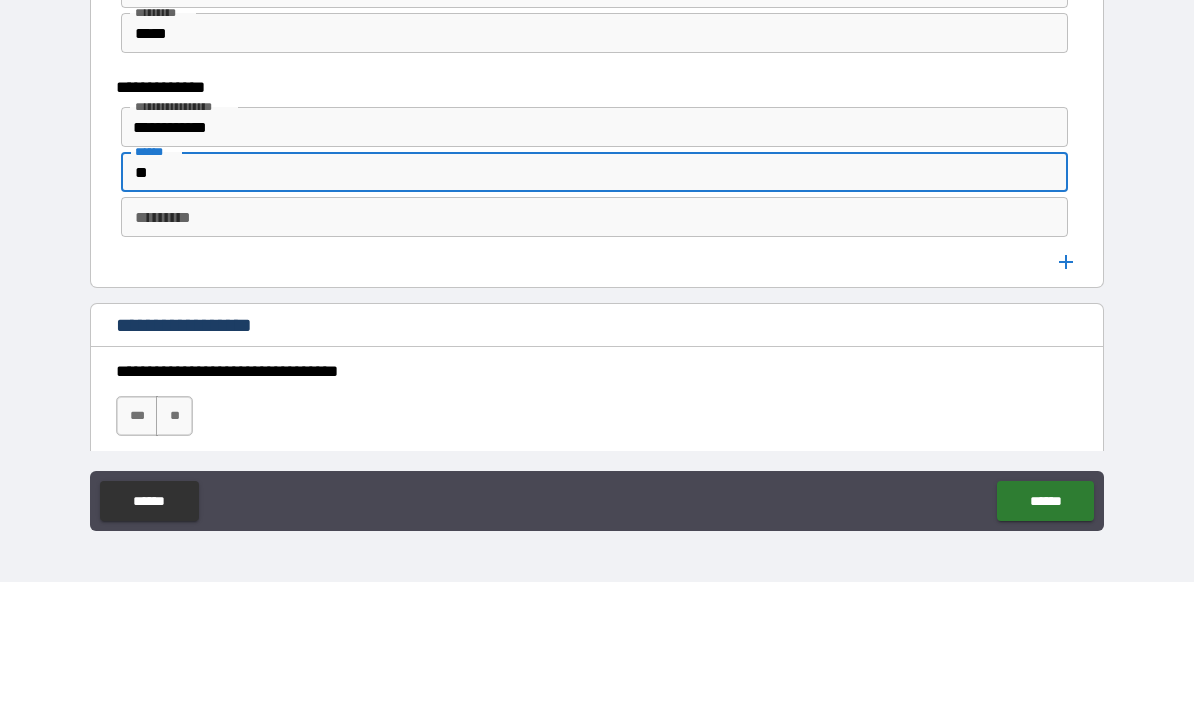 type on "*" 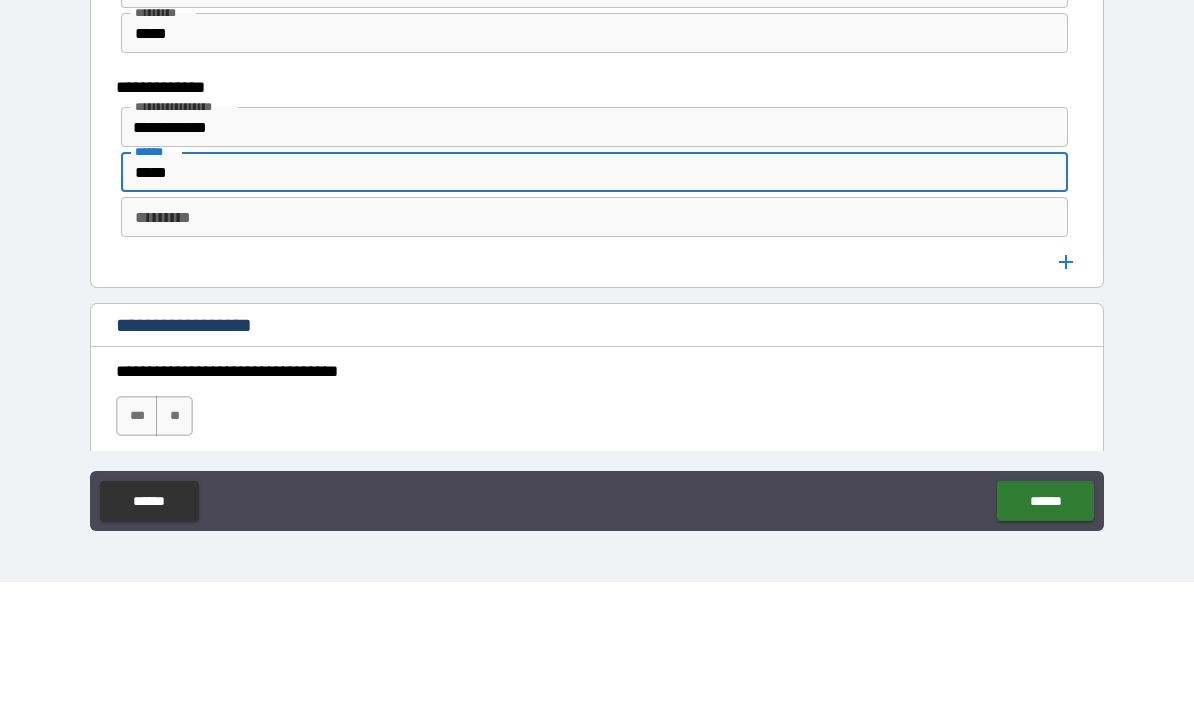 type on "*****" 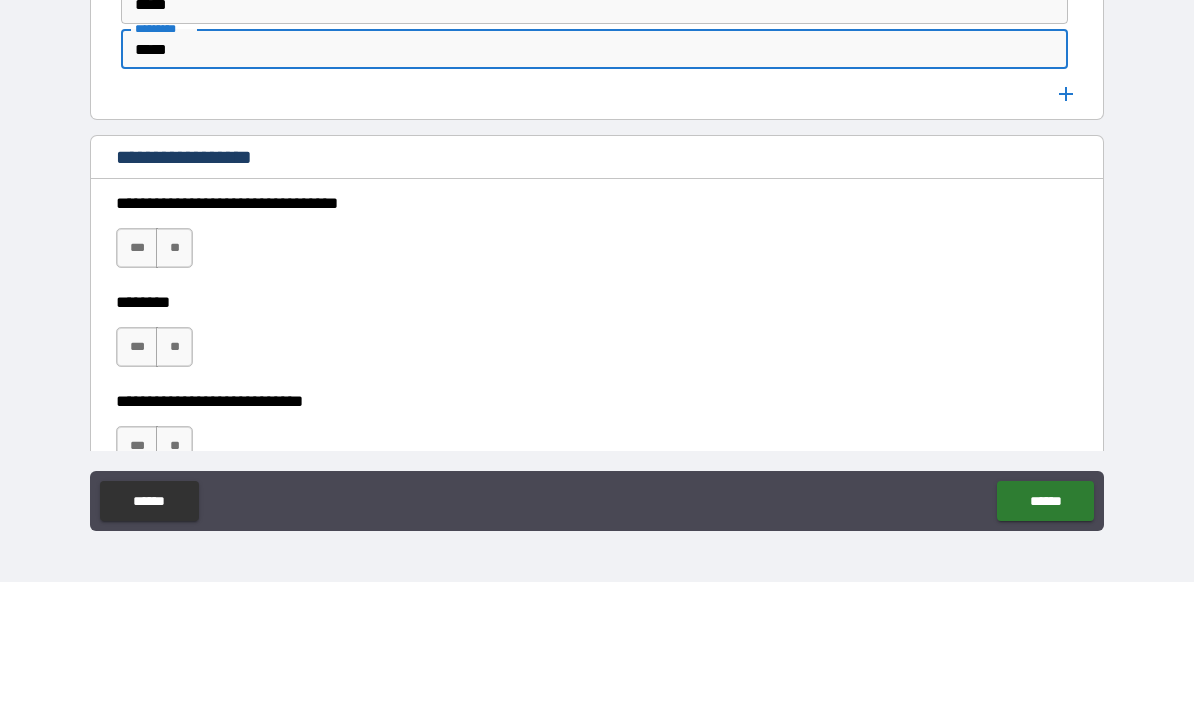 scroll, scrollTop: 1864, scrollLeft: 0, axis: vertical 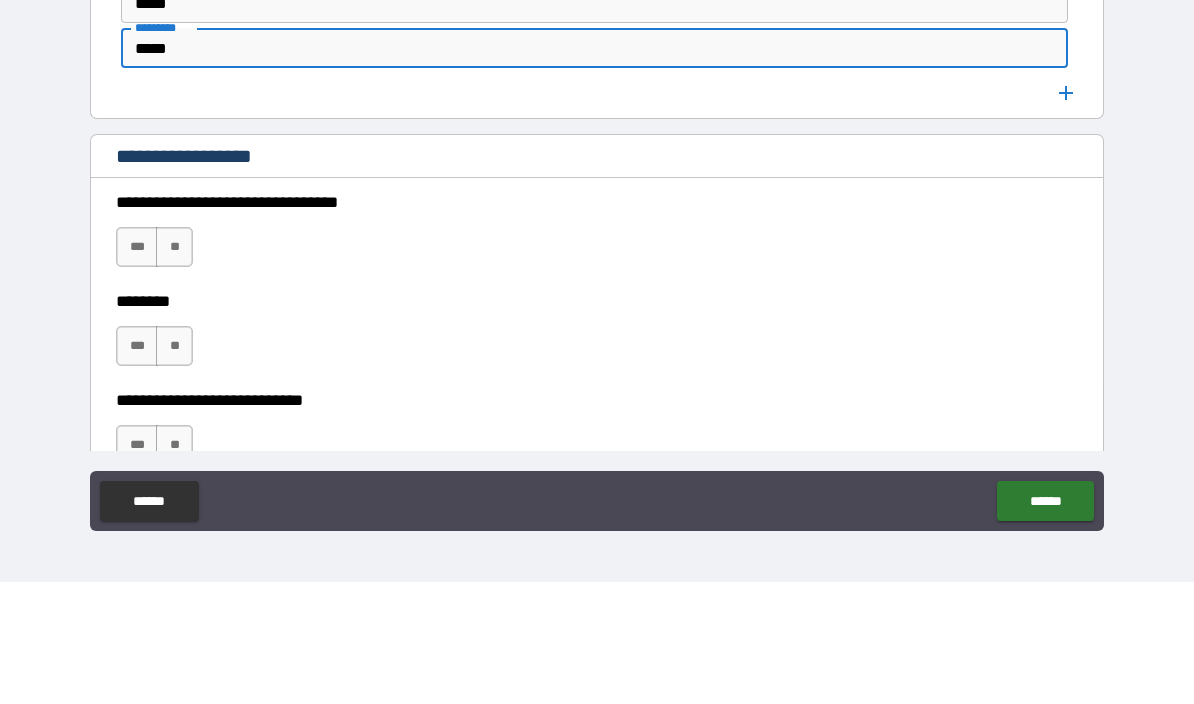 type on "*****" 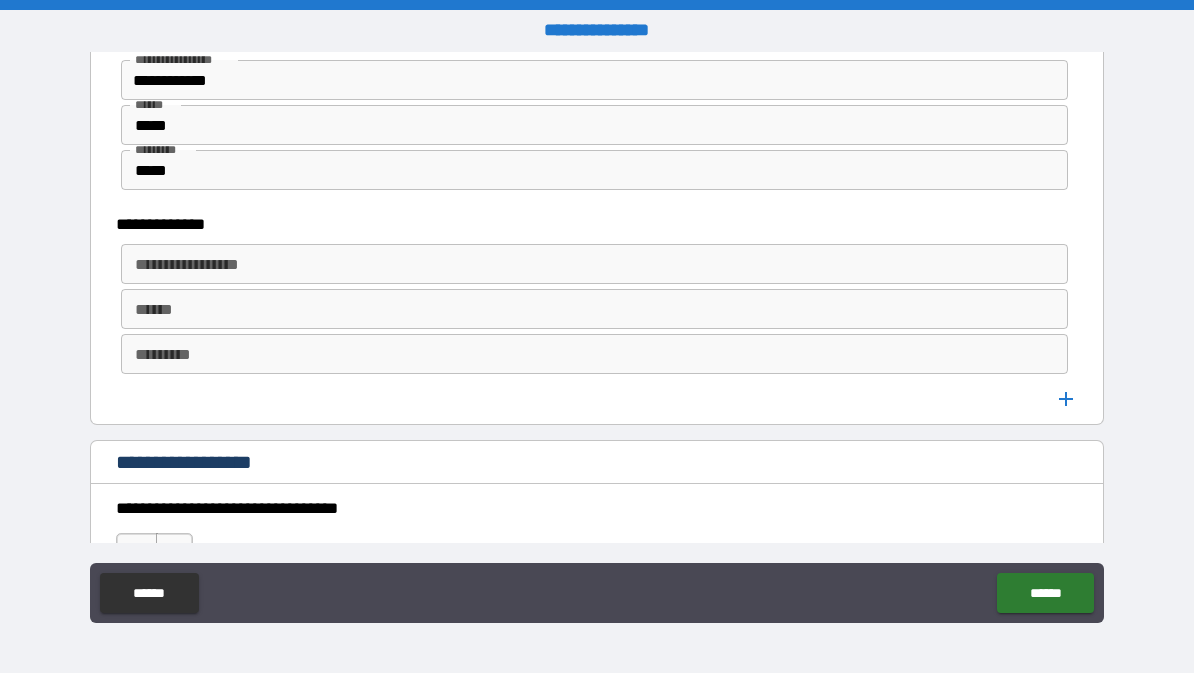 click on "**********" at bounding box center [594, 264] 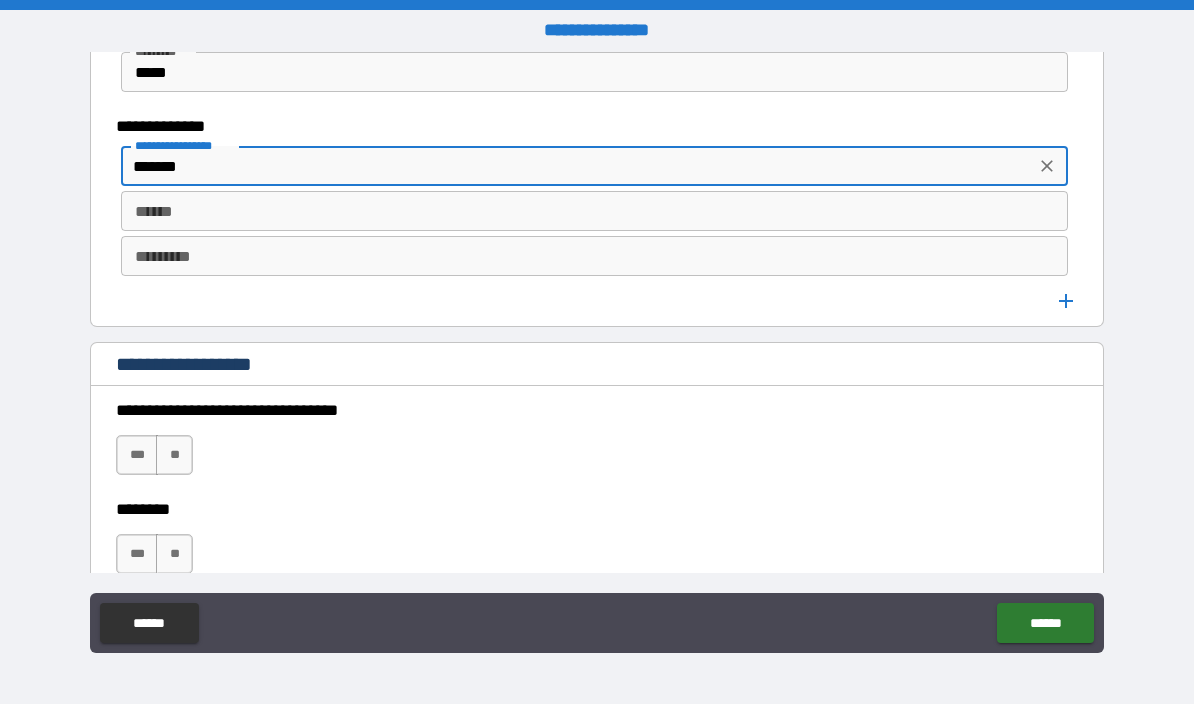 scroll, scrollTop: 1978, scrollLeft: 0, axis: vertical 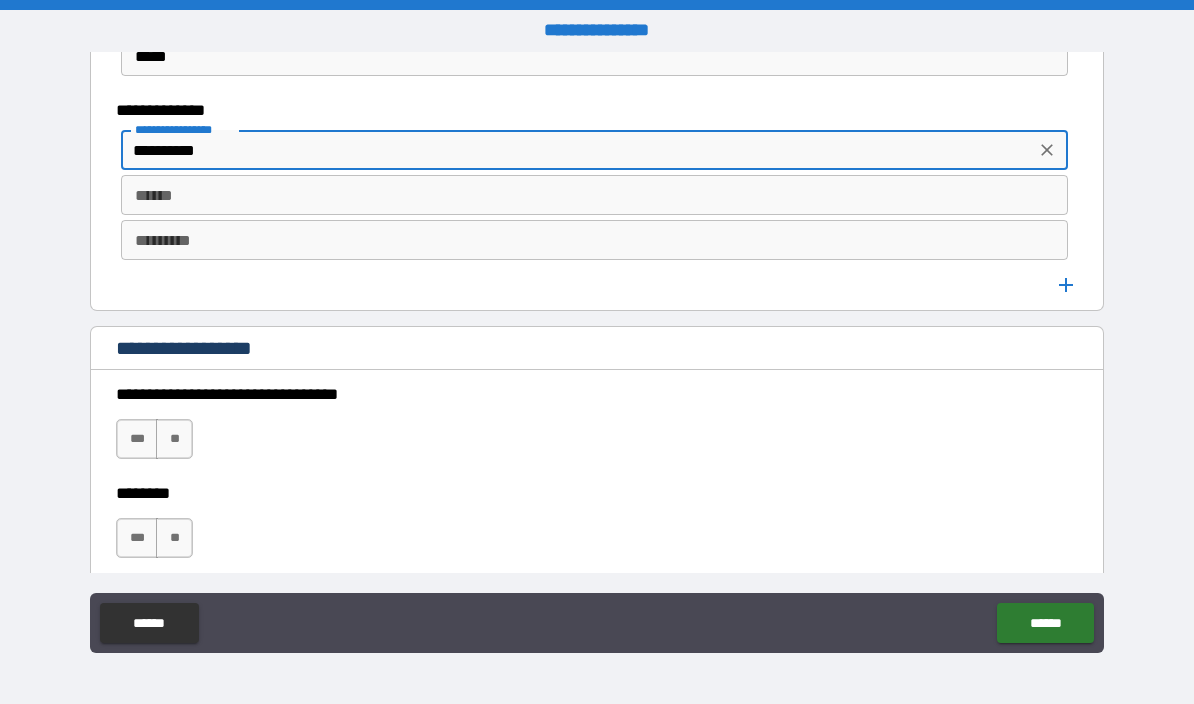 click on "**********" at bounding box center [578, 150] 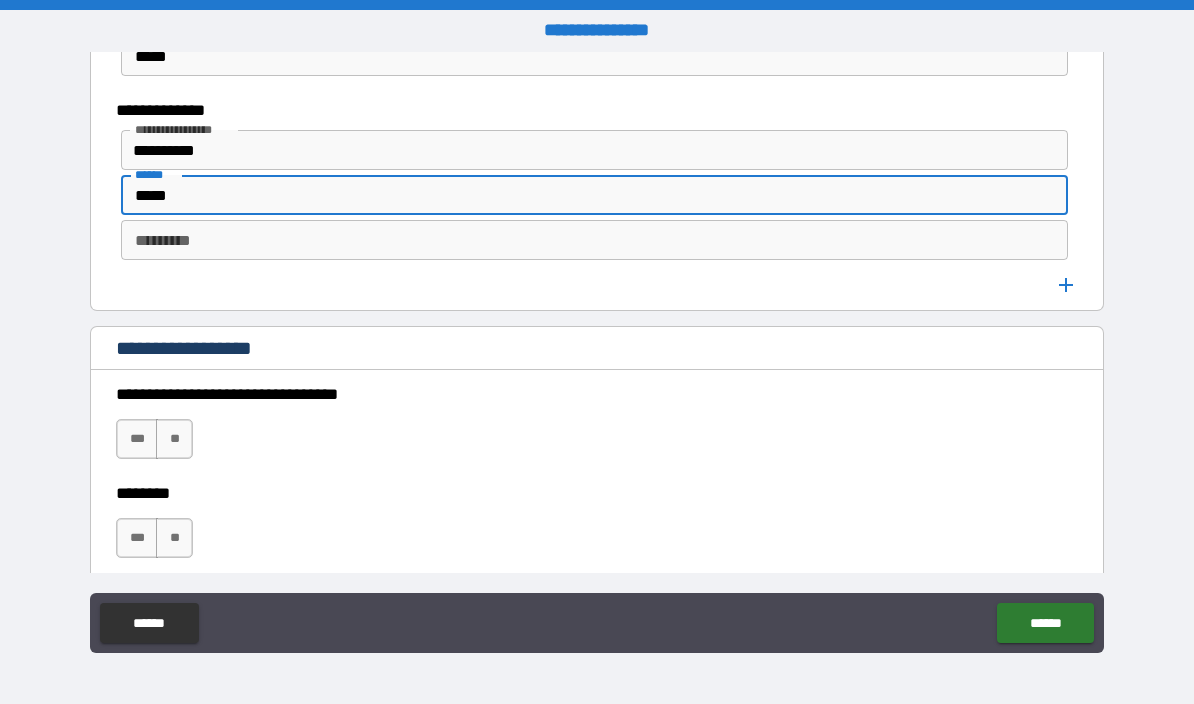 type on "*****" 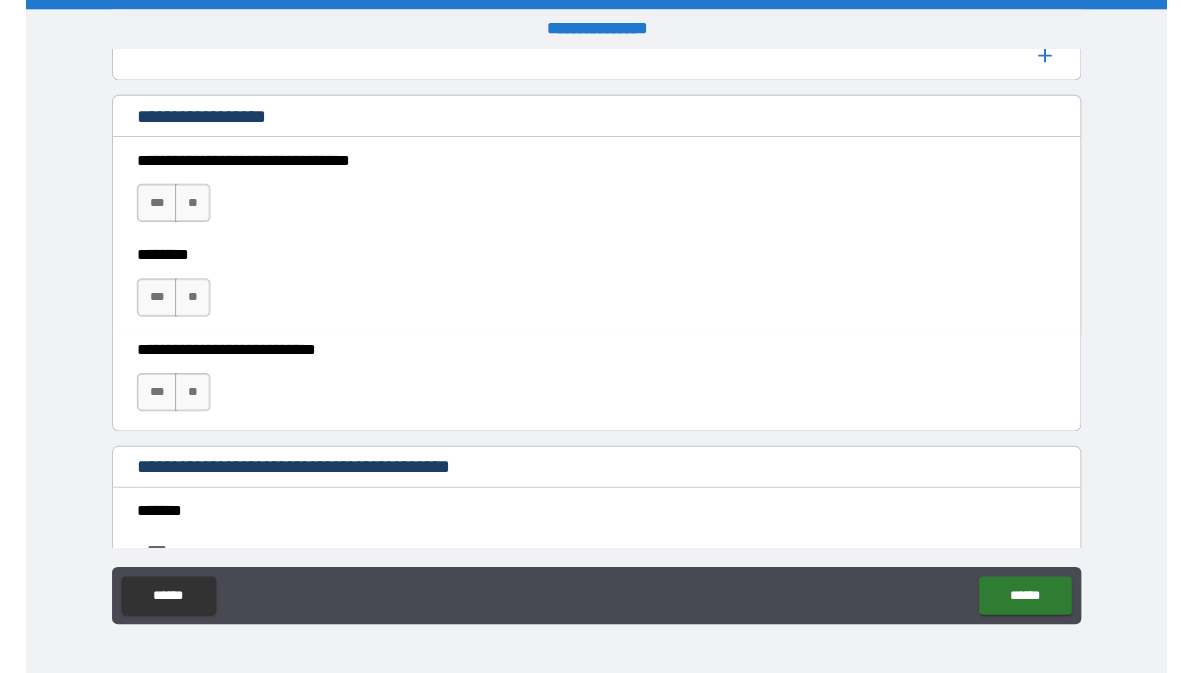 scroll, scrollTop: 2217, scrollLeft: 0, axis: vertical 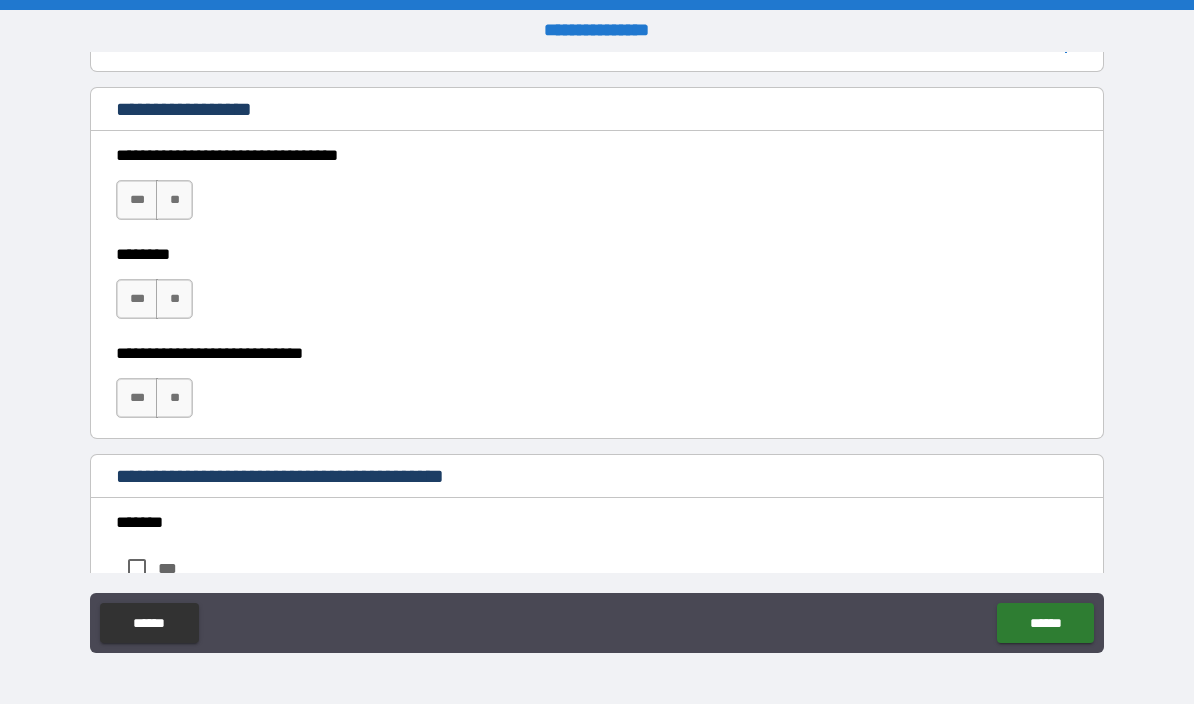 type on "*****" 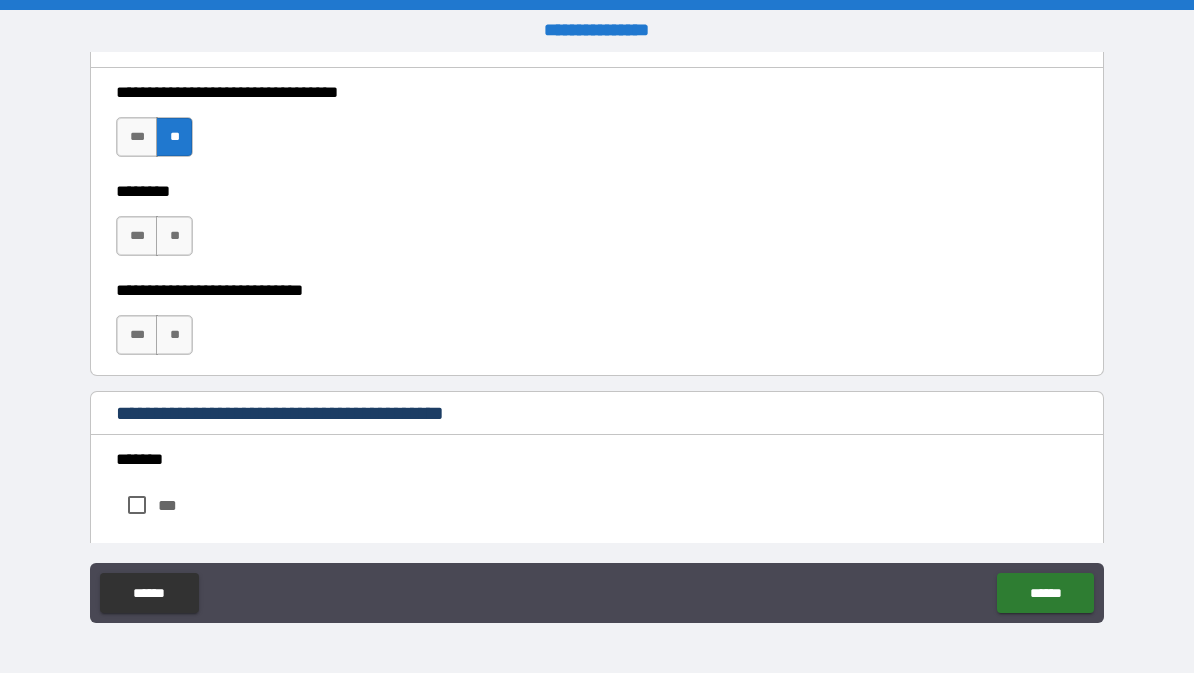 scroll, scrollTop: 2283, scrollLeft: 0, axis: vertical 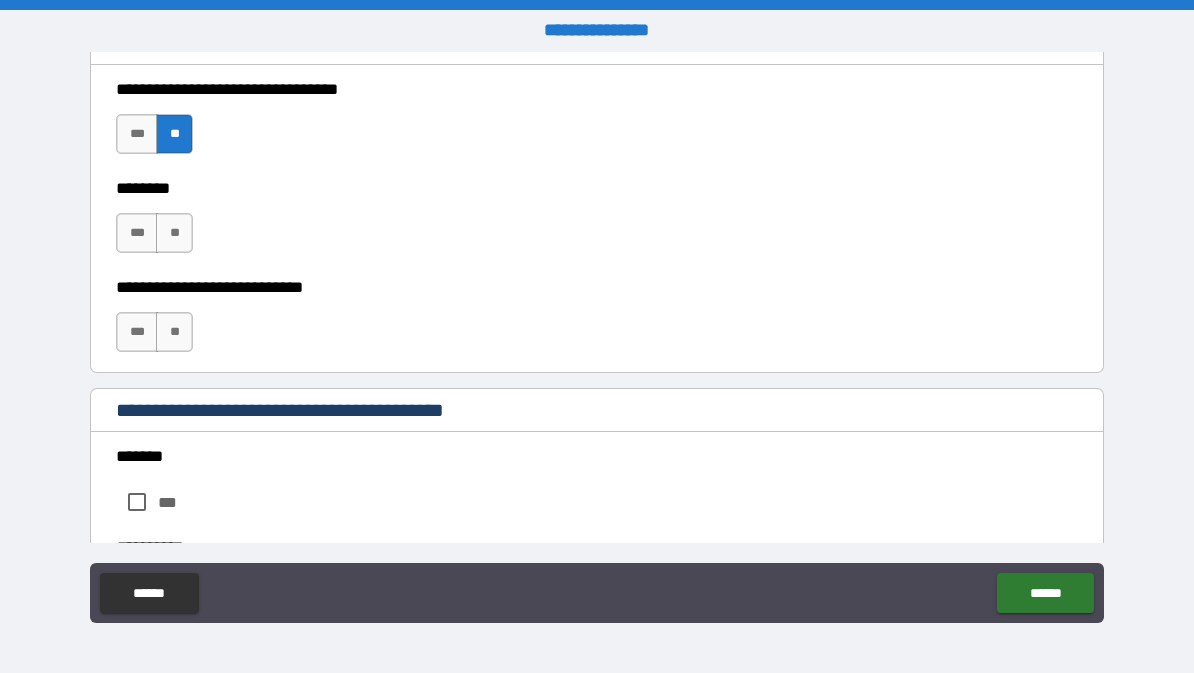 click on "**" at bounding box center [174, 233] 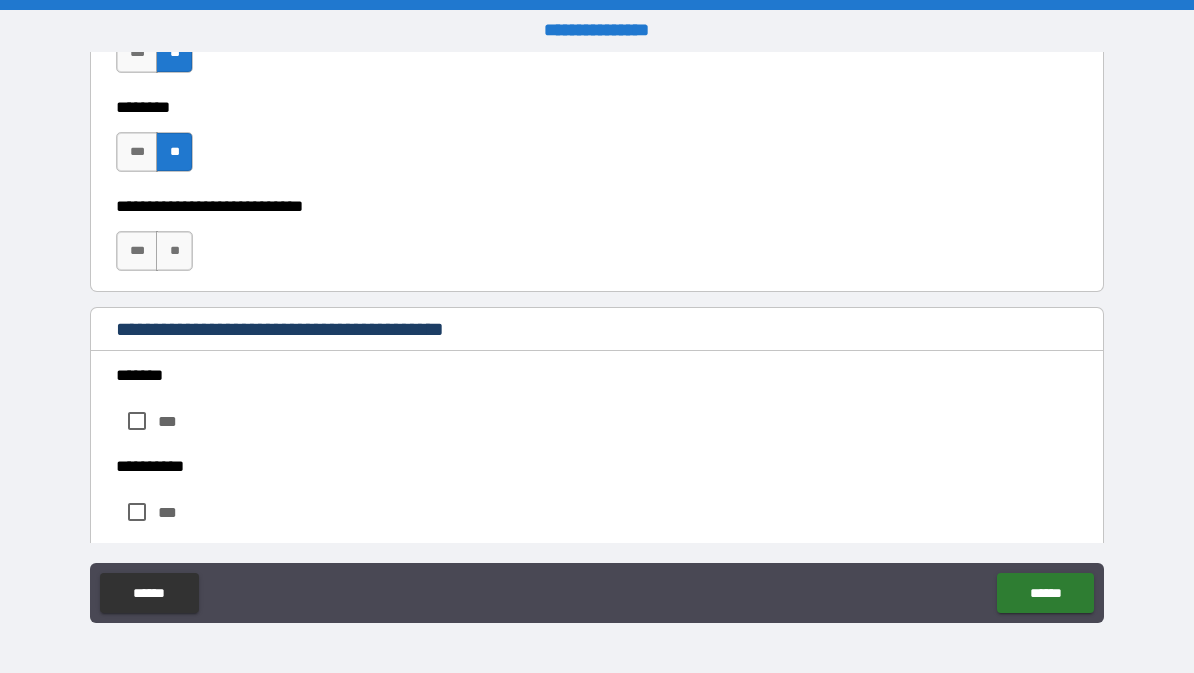 scroll, scrollTop: 2365, scrollLeft: 0, axis: vertical 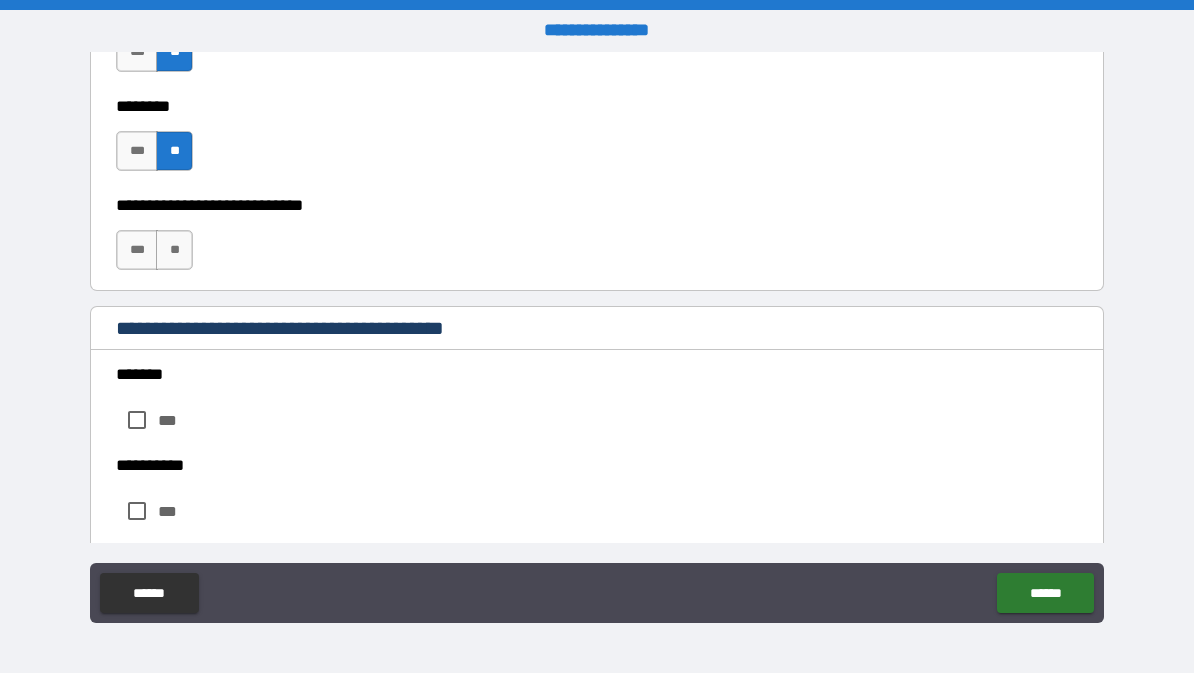 click on "**" at bounding box center (174, 250) 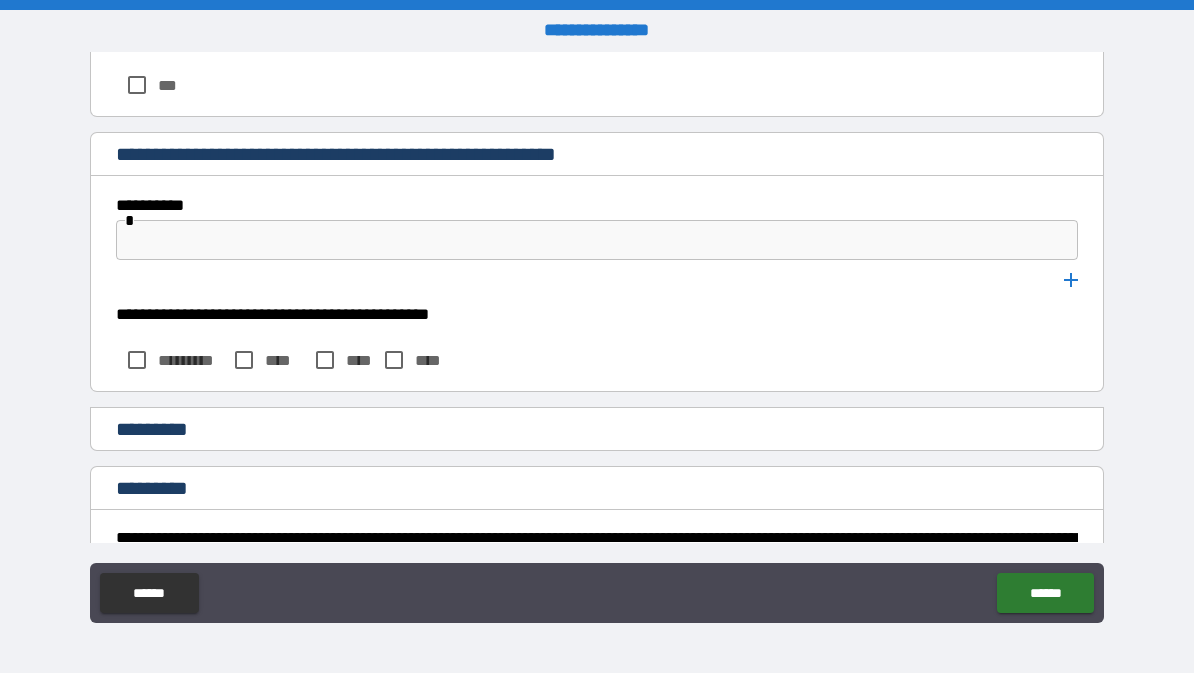 scroll, scrollTop: 10418, scrollLeft: 0, axis: vertical 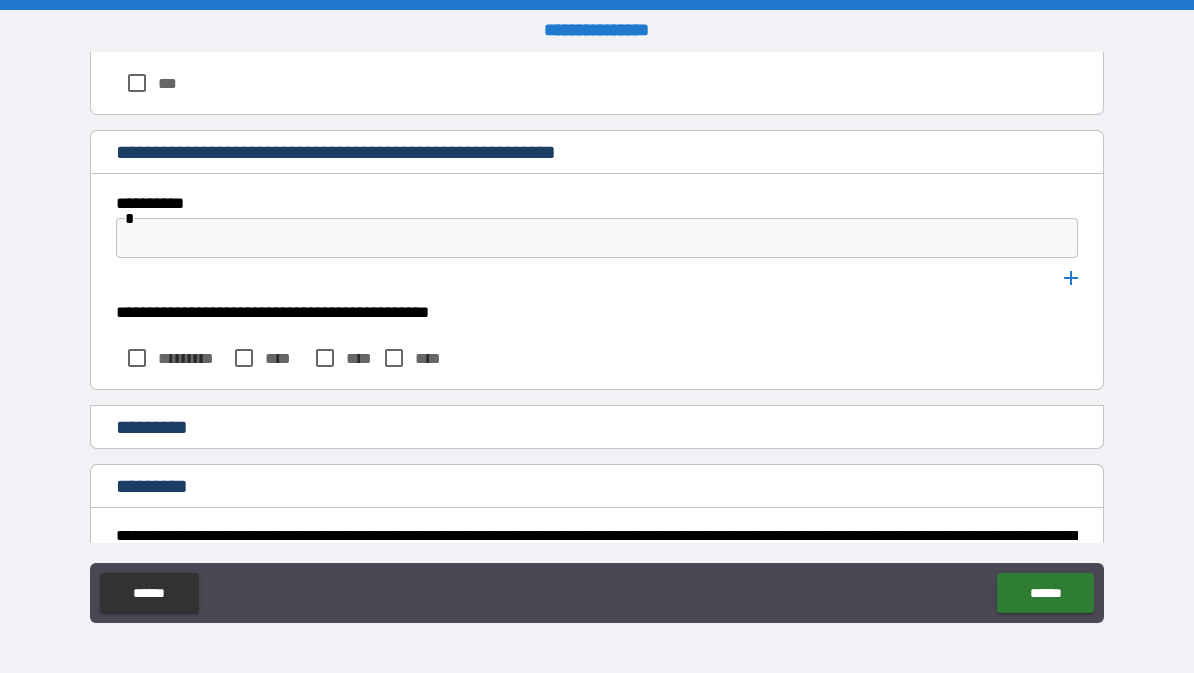 click on "**********" at bounding box center [597, 558] 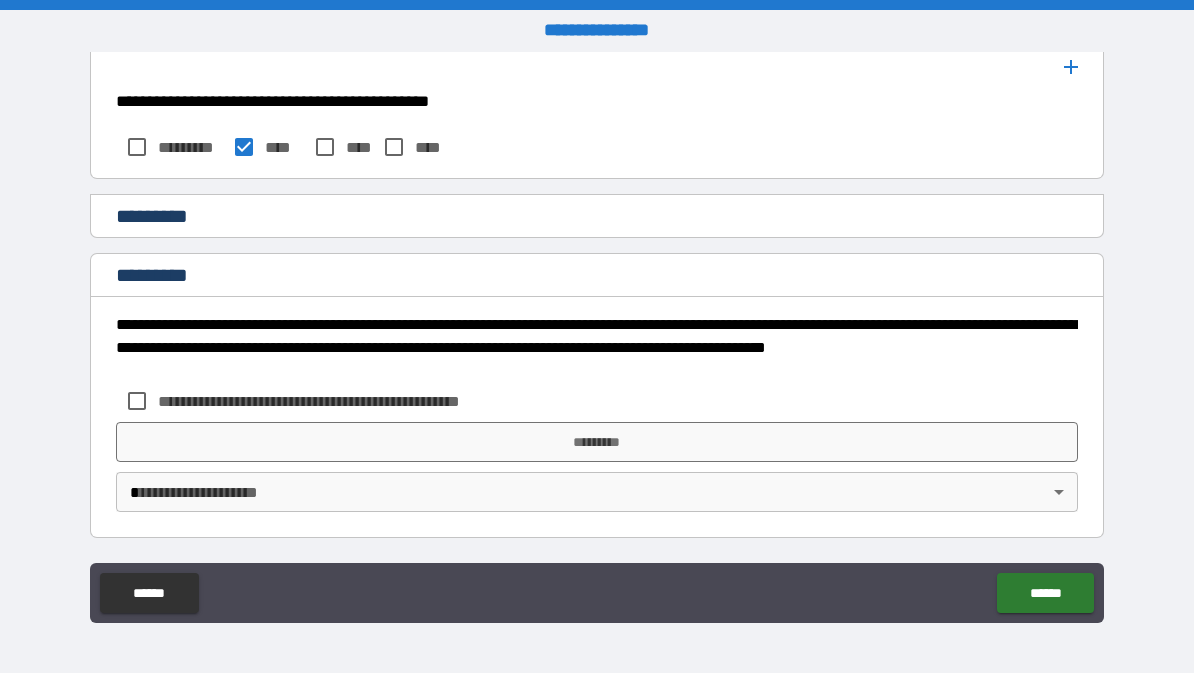 scroll, scrollTop: 10629, scrollLeft: 0, axis: vertical 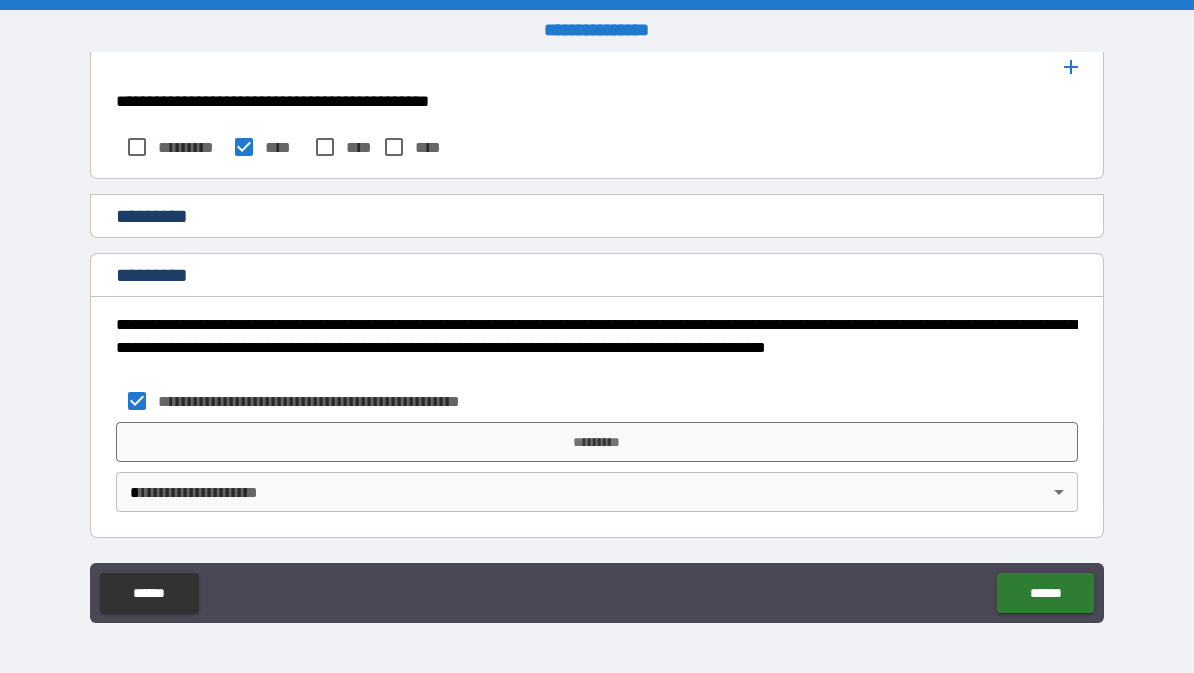 click on "*********" at bounding box center [597, 442] 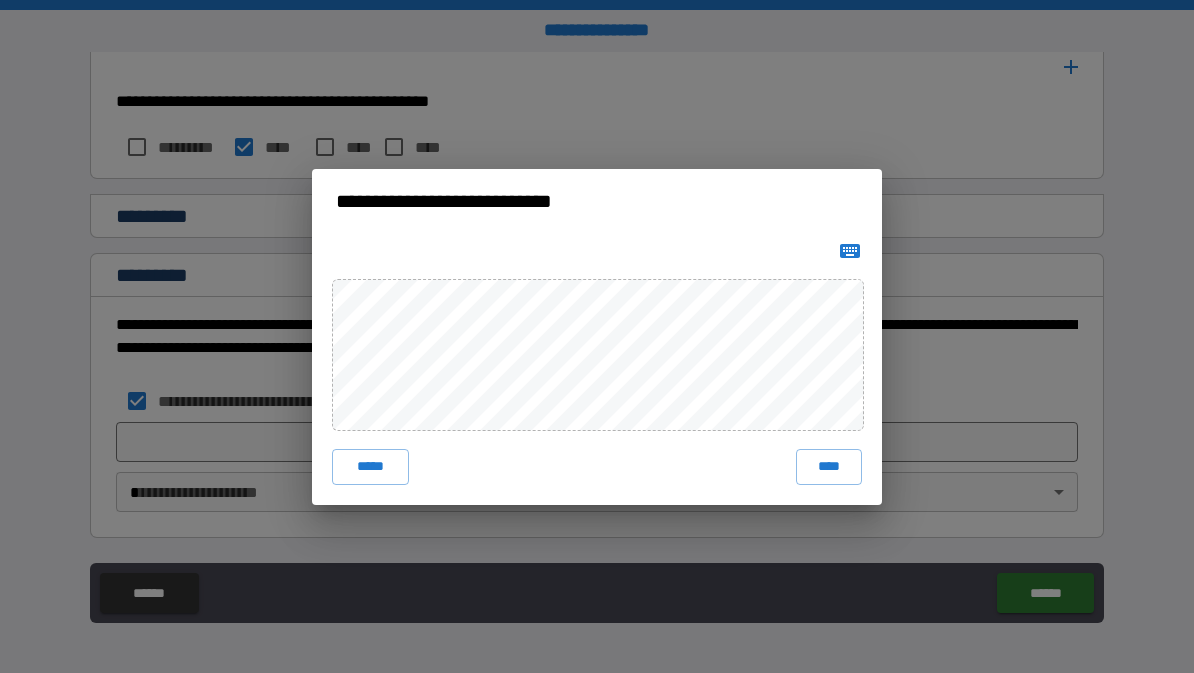 click on "****" at bounding box center (829, 467) 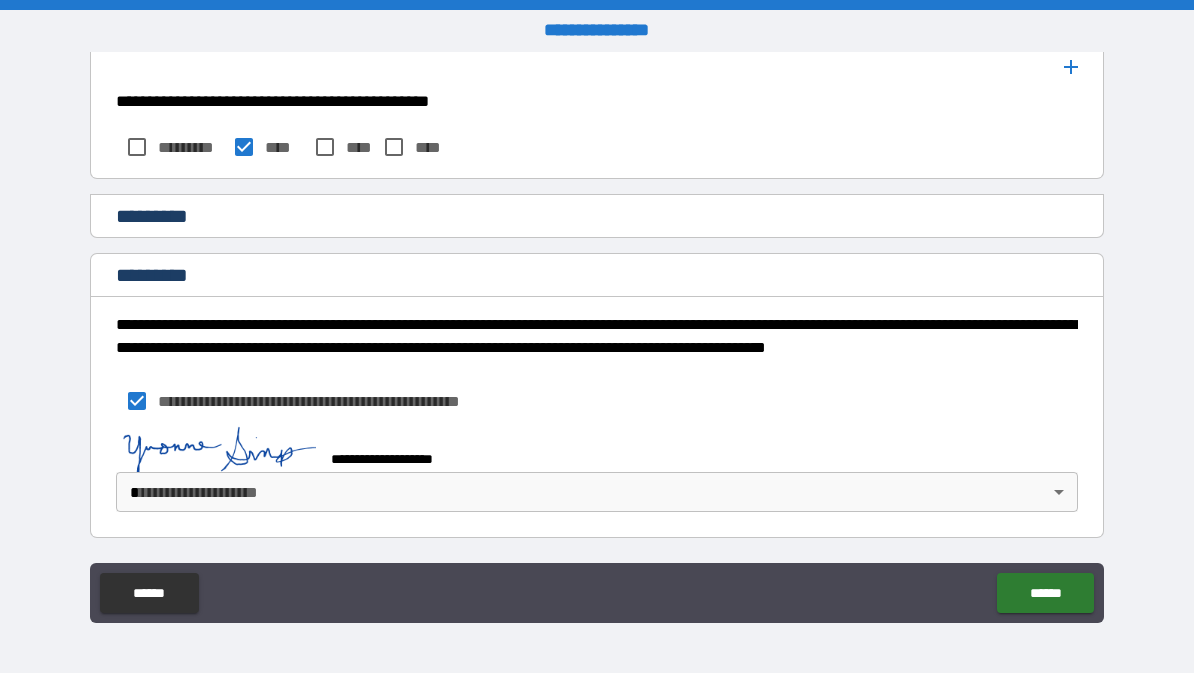 scroll, scrollTop: 10619, scrollLeft: 0, axis: vertical 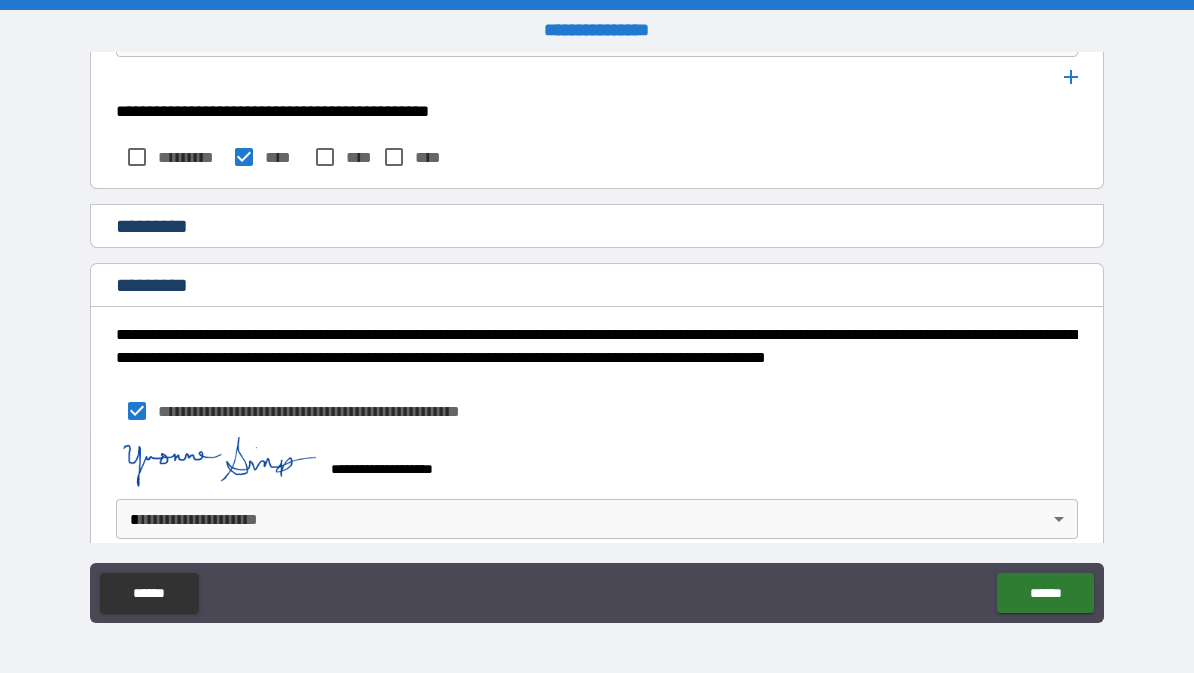 click on "******" at bounding box center (1045, 593) 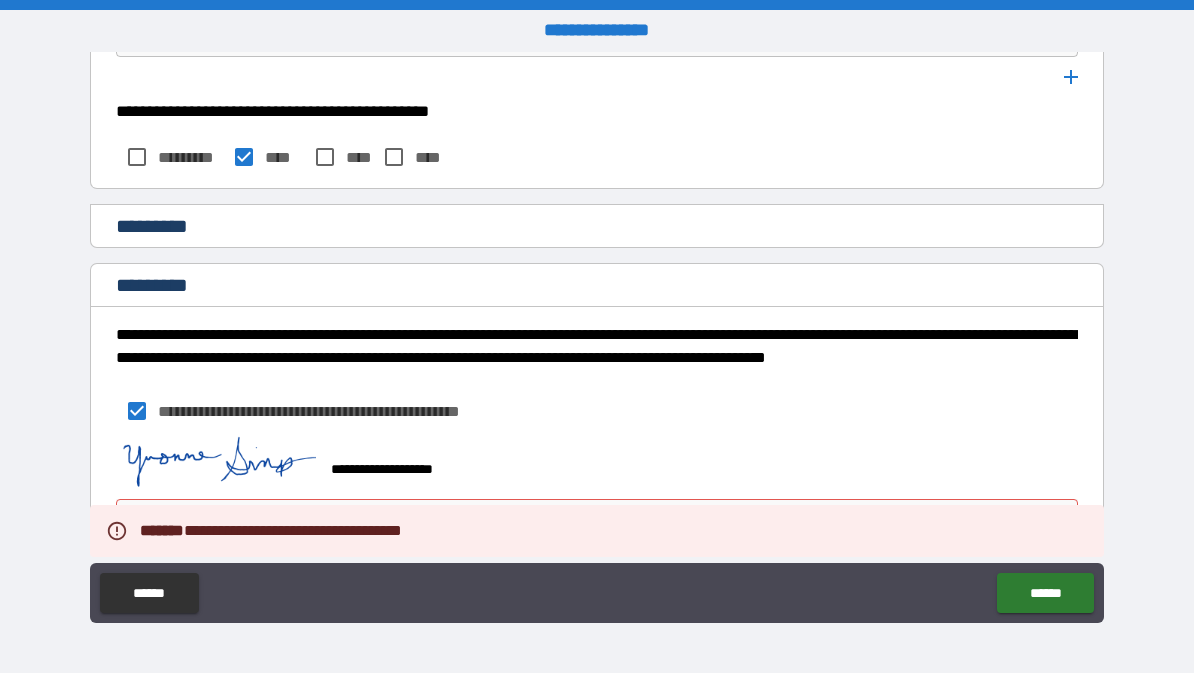 click on "**********" at bounding box center (597, 460) 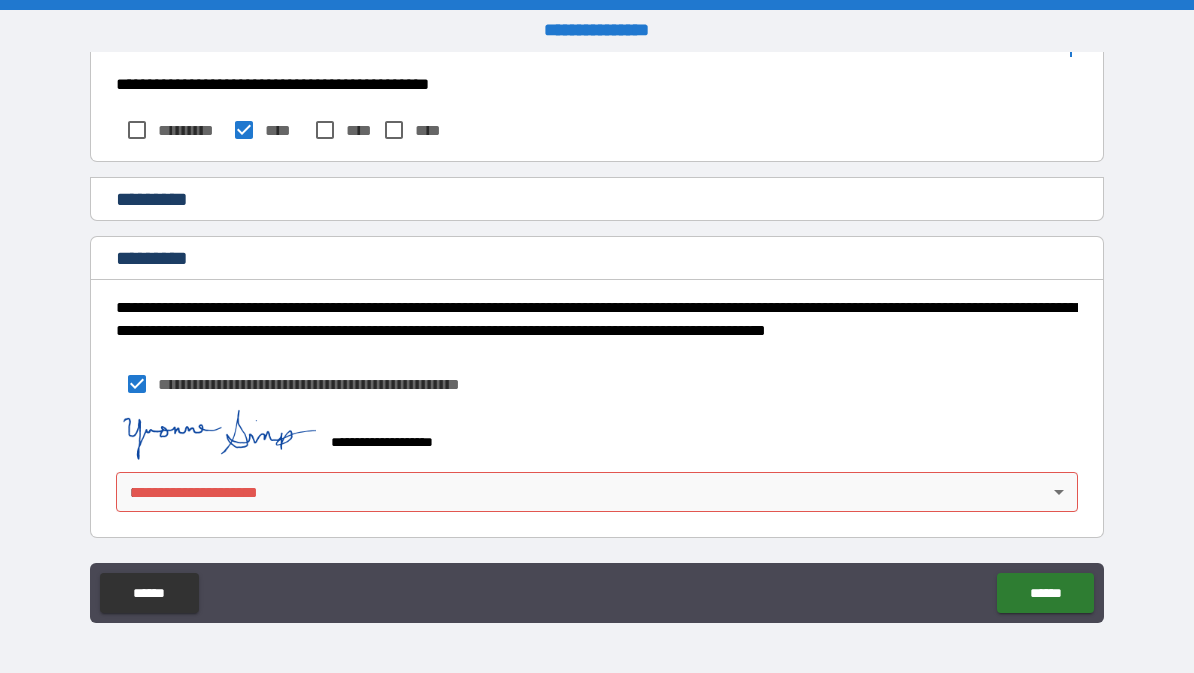 scroll, scrollTop: 10646, scrollLeft: 0, axis: vertical 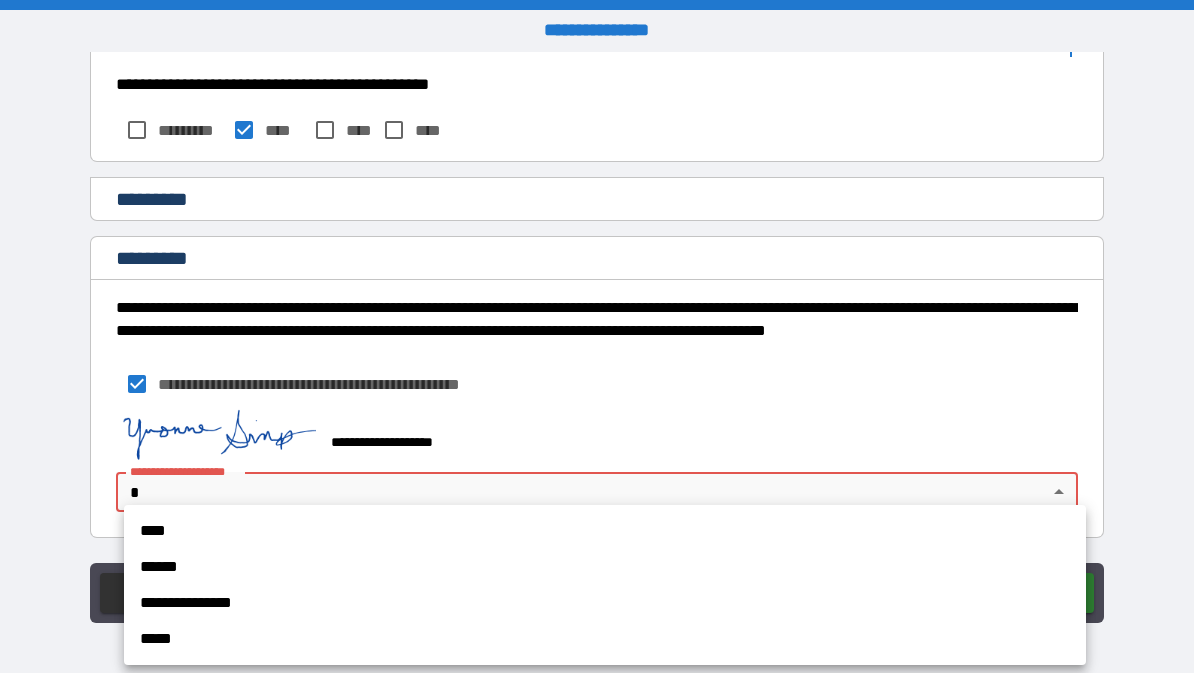 click on "****" at bounding box center (605, 531) 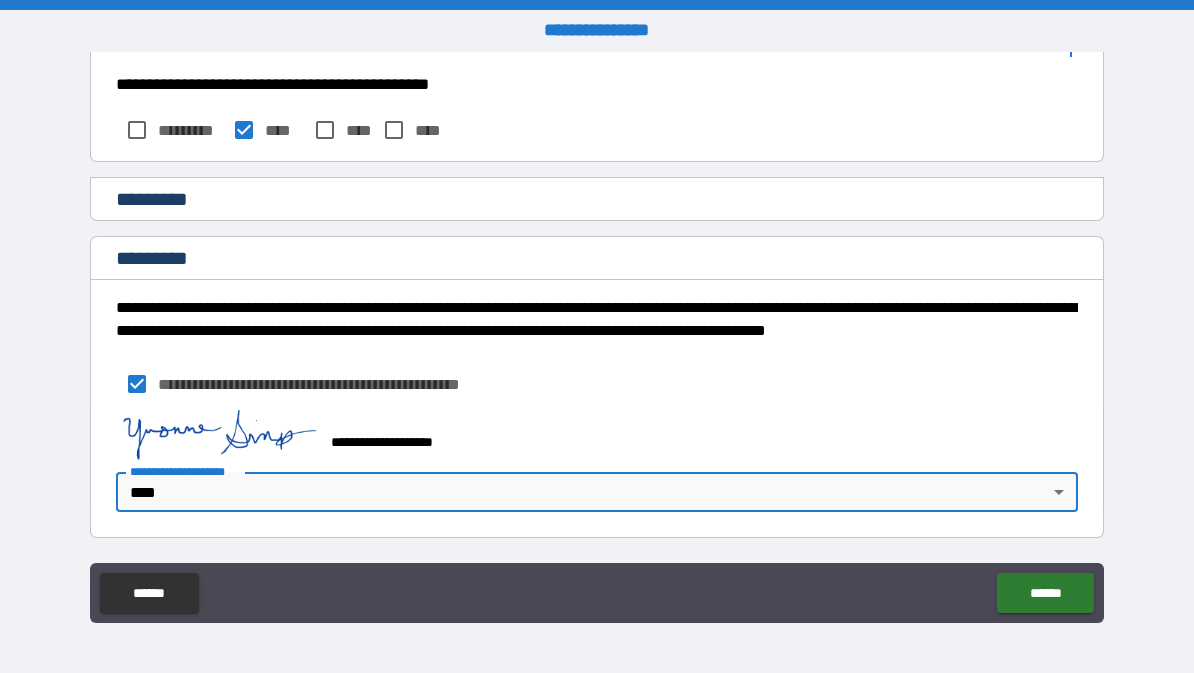 type on "****" 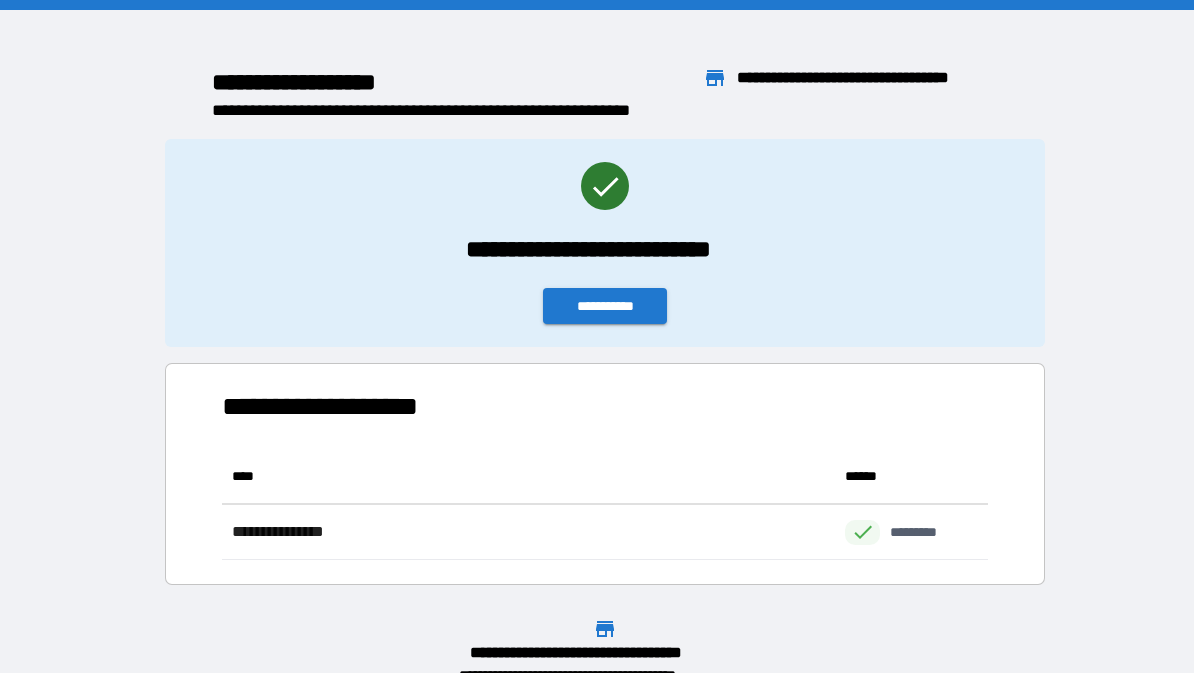 scroll, scrollTop: 1, scrollLeft: 1, axis: both 